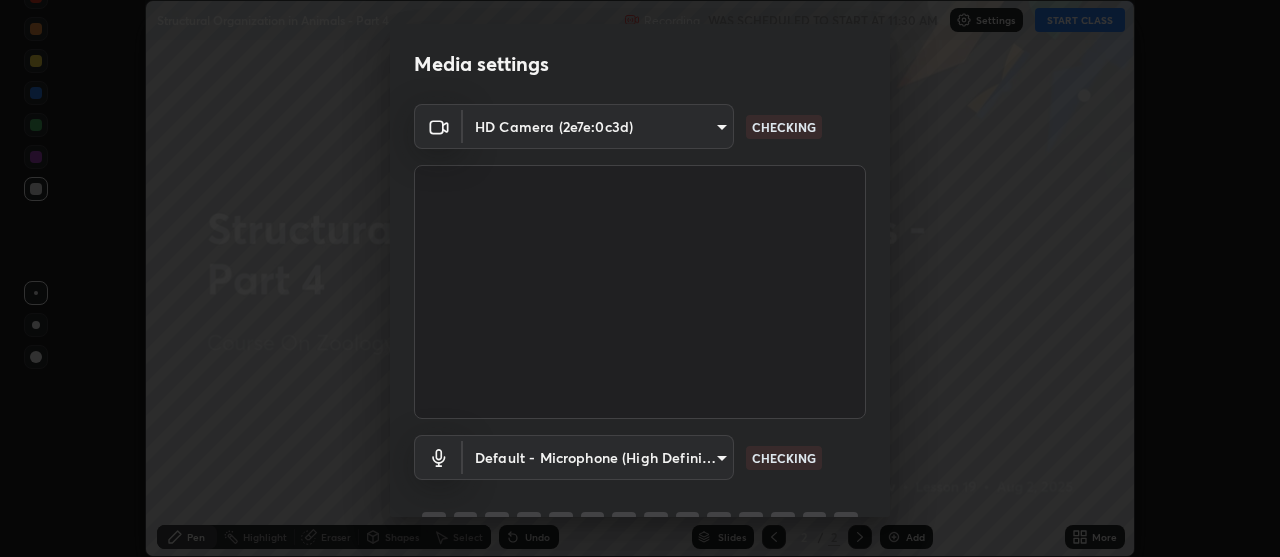 scroll, scrollTop: 0, scrollLeft: 0, axis: both 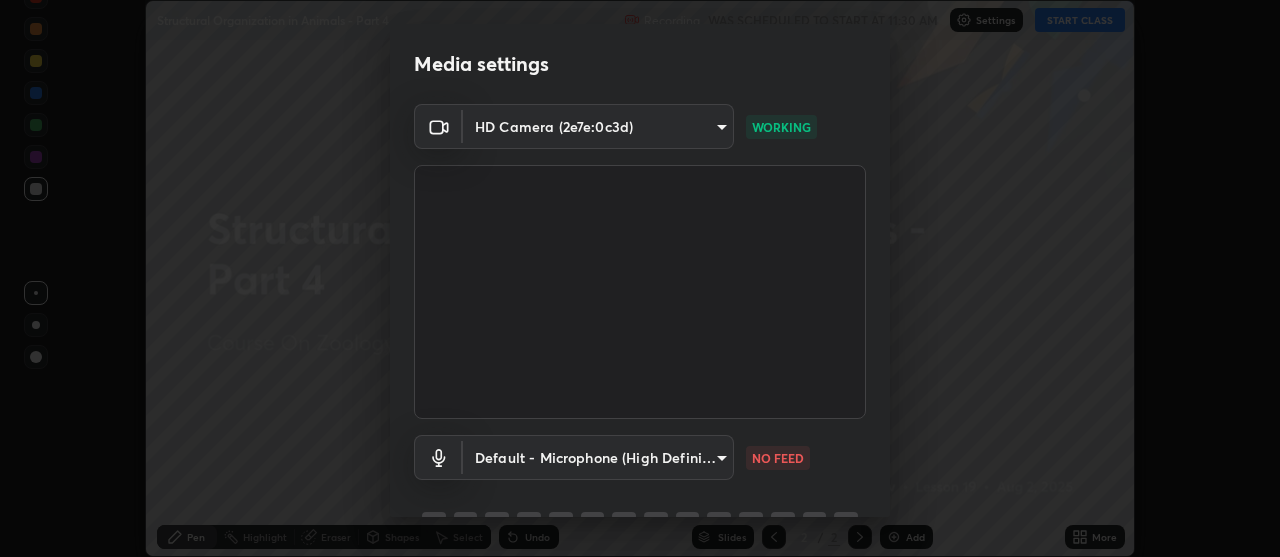 click on "Erase all Structural Organization in Animals - Part 4 Recording WAS SCHEDULED TO START AT  11:30 AM Settings START CLASS Setting up your live class Structural Organization in Animals - Part 4 • L19 of Course On Zoology for NEET Growth 2 2027 [FIRST] [LAST] Pen Highlight Eraser Shapes Select Undo Slides 2 / 2 Add More No doubts shared Encourage your learners to ask a doubt for better clarity Report an issue Reason for reporting Buffering Chat not working Audio - Video sync issue Educator video quality low ​ Attach an image Report Media settings HD Camera (2e7e:0c3d) 4eebad9fb2b760257747d3faba0537f77ebfd590b97cb0ff6e10e17389be776b WORKING Default - Microphone (High Definition Audio Device) default NO FEED 1 / 5 Next" at bounding box center [640, 278] 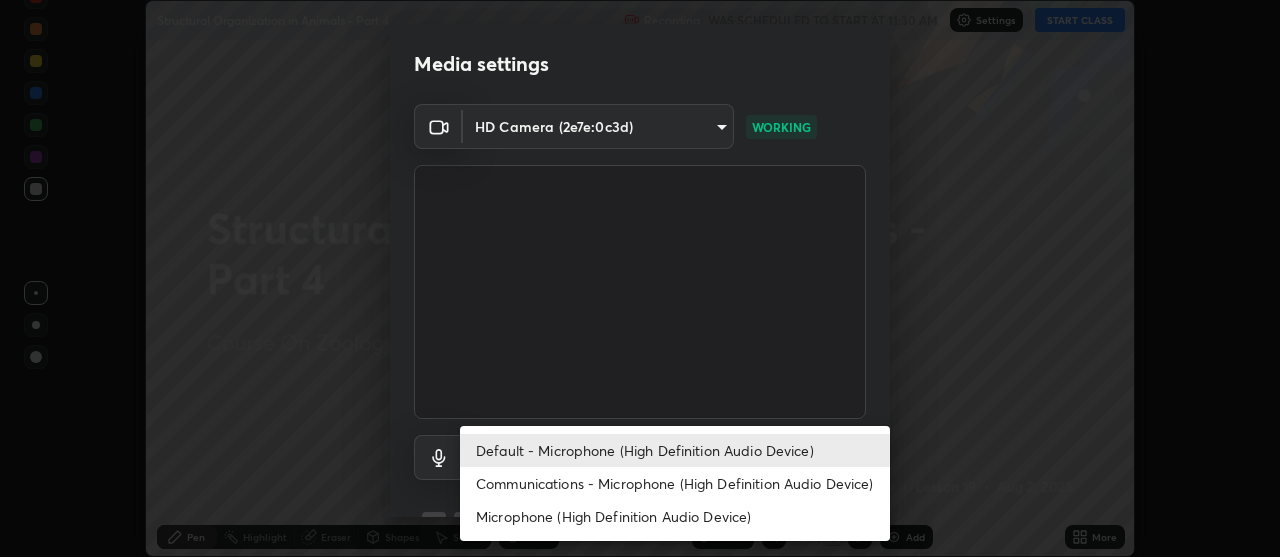 click on "Communications - Microphone (High Definition Audio Device)" at bounding box center [675, 483] 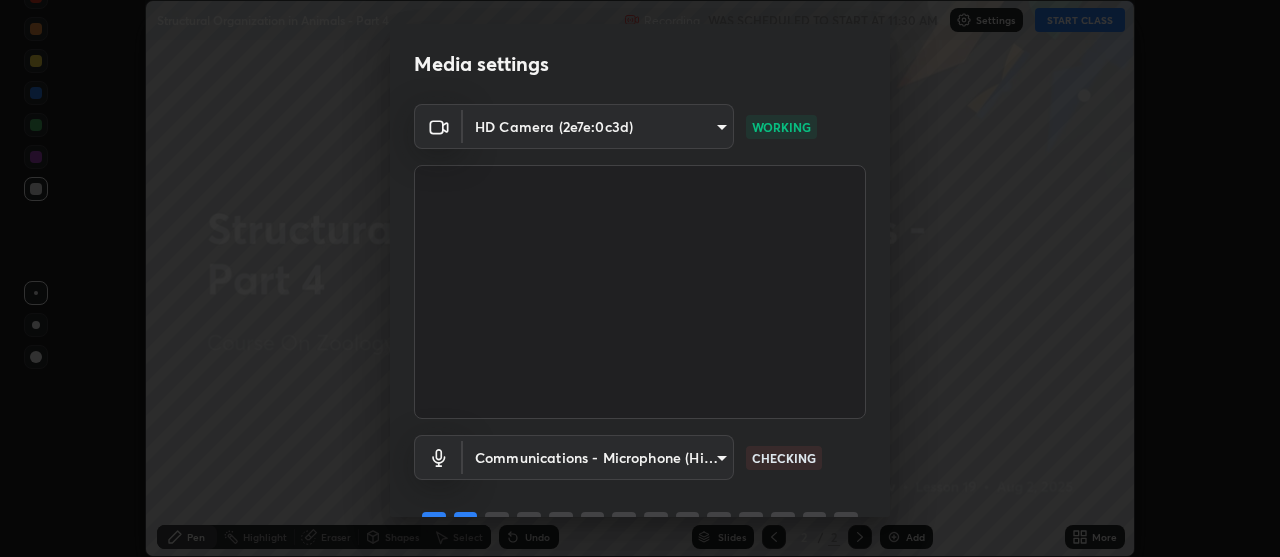 click on "Erase all Structural Organization in Animals - Part 4 Recording WAS SCHEDULED TO START AT  11:30 AM Settings START CLASS Setting up your live class Structural Organization in Animals - Part 4 • L19 of Course On Zoology for NEET Growth 2 2027 [FIRST] [LAST] Pen Highlight Eraser Shapes Select Undo Slides 2 / 2 Add More No doubts shared Encourage your learners to ask a doubt for better clarity Report an issue Reason for reporting Buffering Chat not working Audio - Video sync issue Educator video quality low ​ Attach an image Report Media settings HD Camera (2e7e:0c3d) 4eebad9fb2b760257747d3faba0537f77ebfd590b97cb0ff6e10e17389be776b WORKING Communications - Microphone (High Definition Audio Device) communications CHECKING 1 / 5 Next" at bounding box center (640, 278) 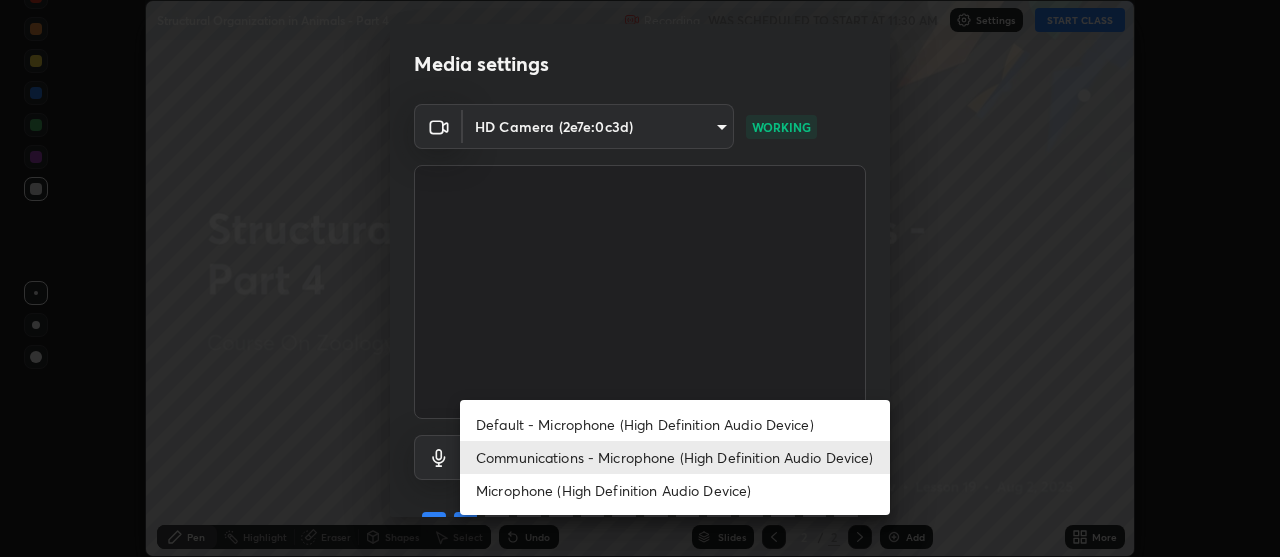 click on "Default - Microphone (High Definition Audio Device)" at bounding box center [675, 424] 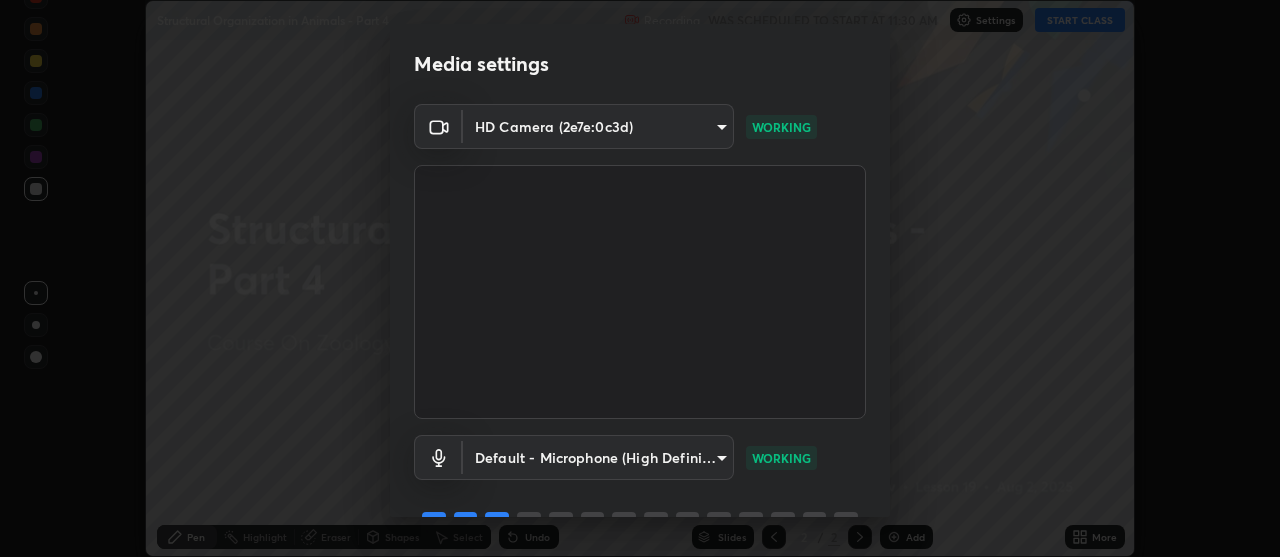 scroll, scrollTop: 99, scrollLeft: 0, axis: vertical 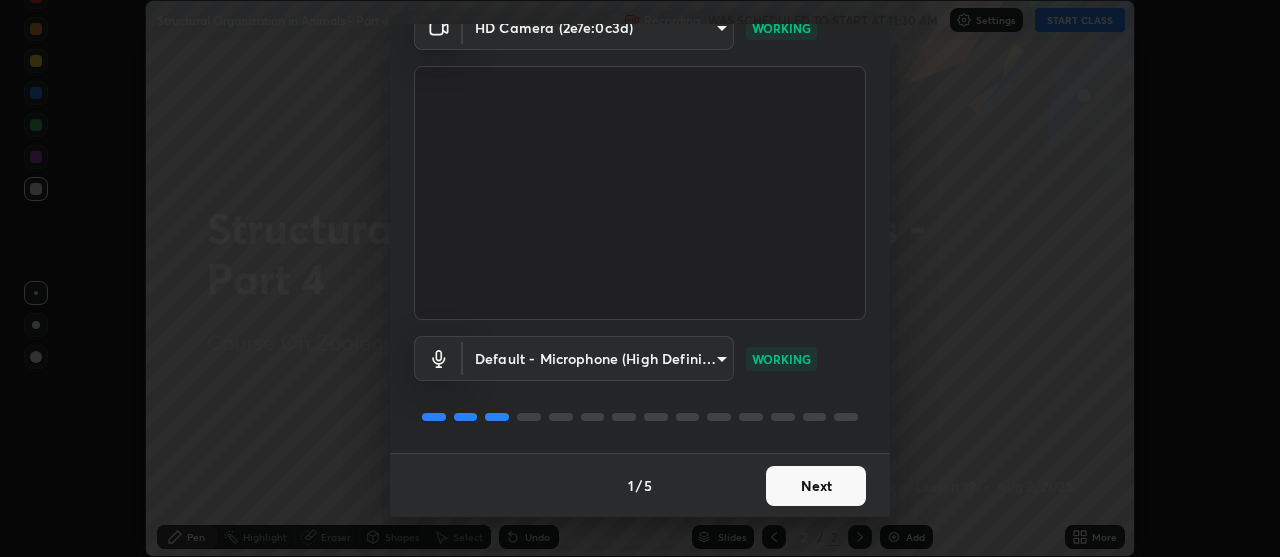 click on "Next" at bounding box center (816, 486) 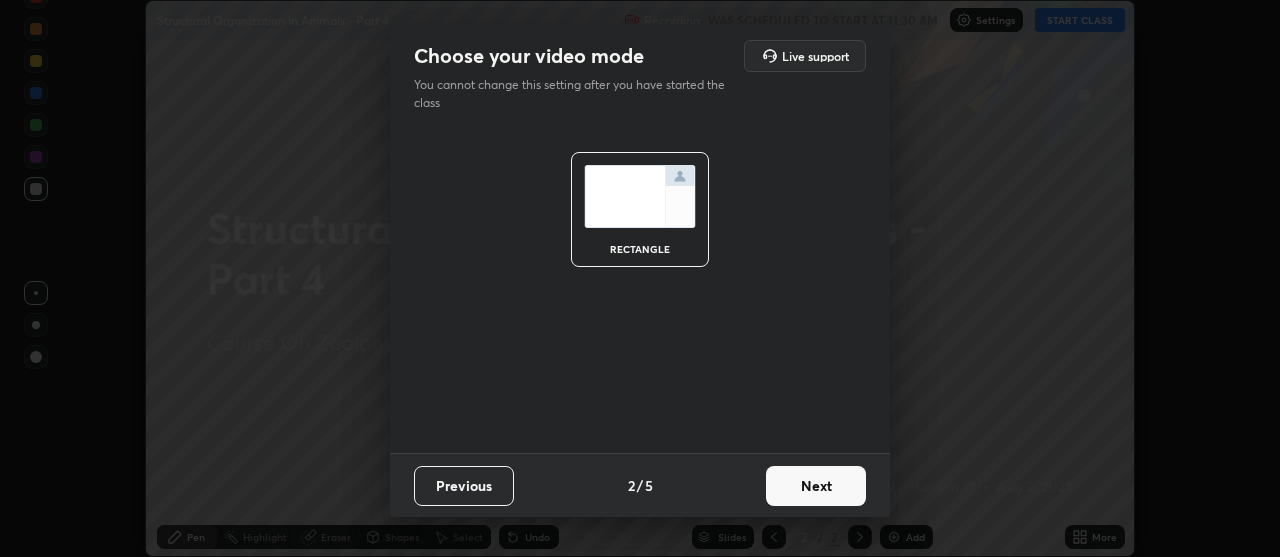 scroll, scrollTop: 0, scrollLeft: 0, axis: both 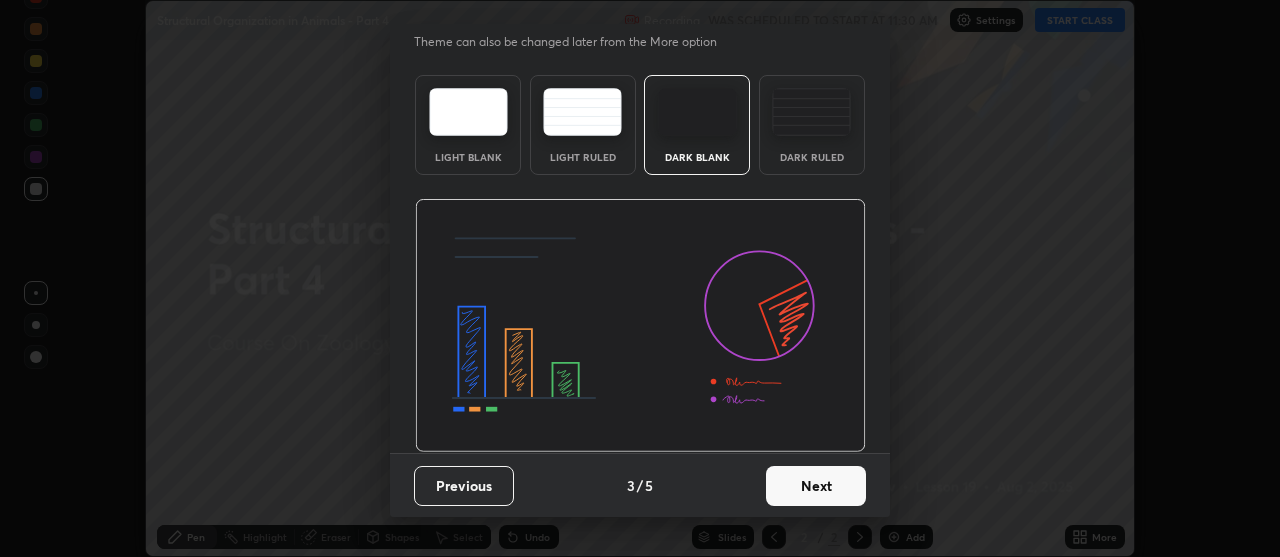 click on "Next" at bounding box center [816, 486] 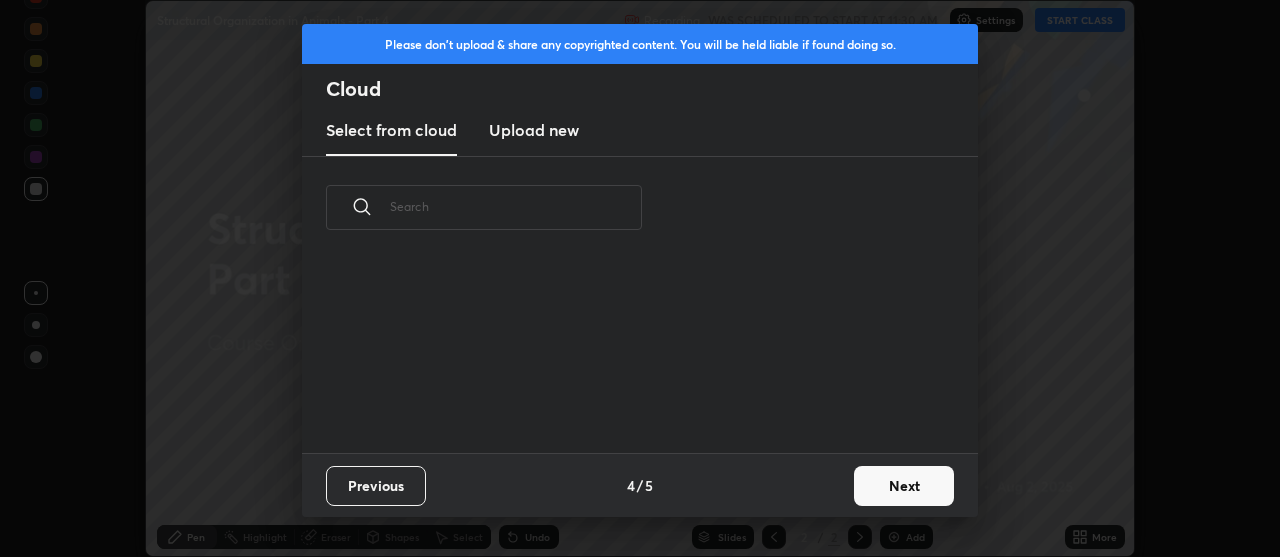 scroll, scrollTop: 0, scrollLeft: 0, axis: both 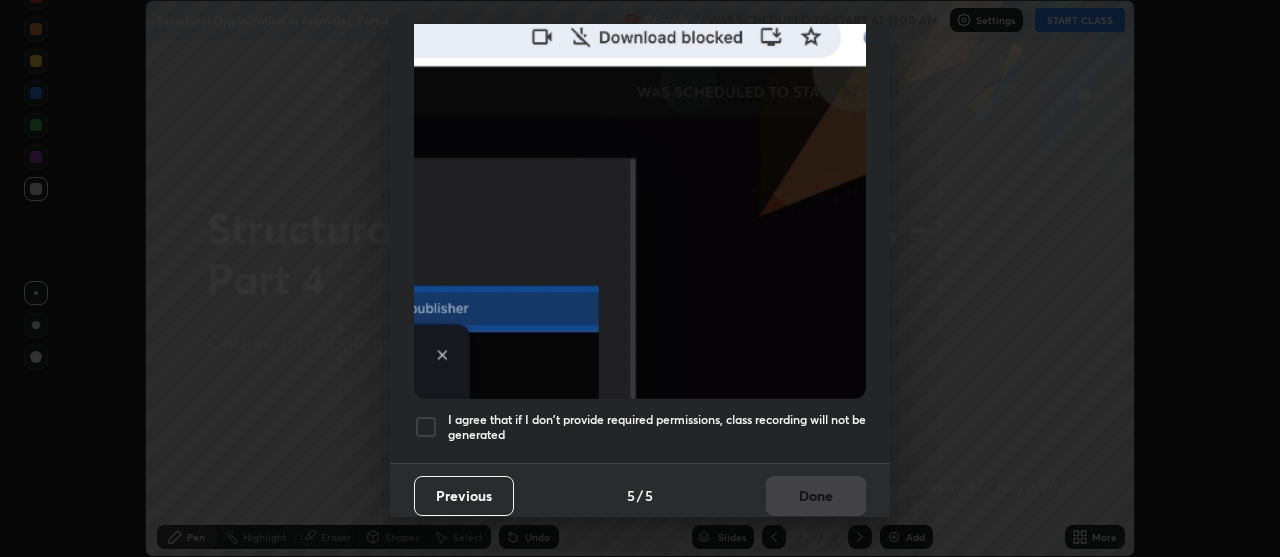 click at bounding box center [426, 427] 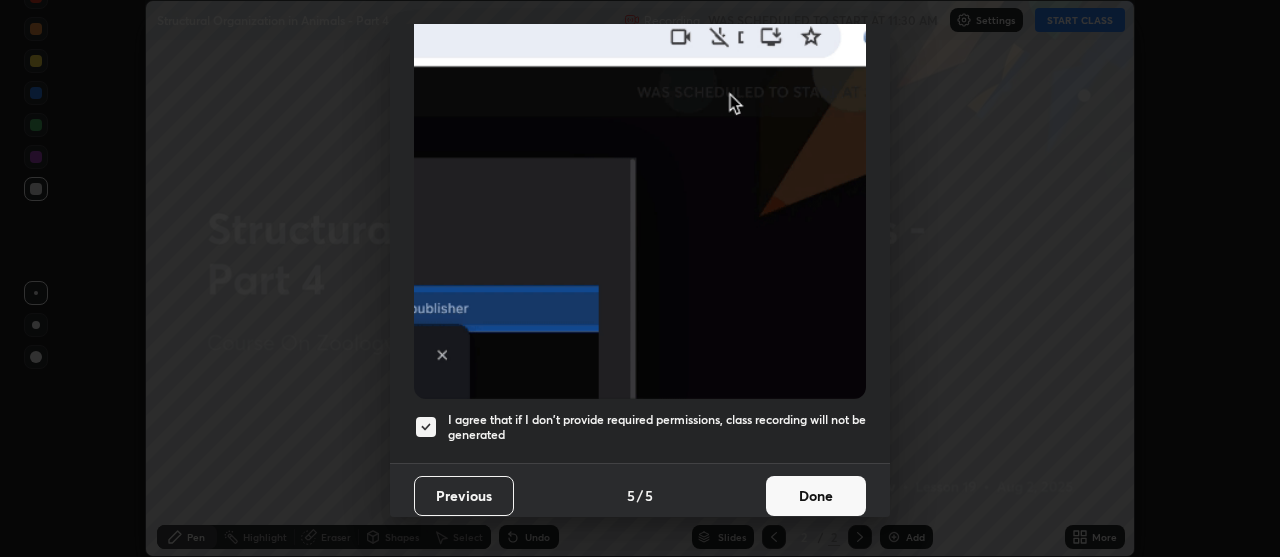 click on "Done" at bounding box center (816, 496) 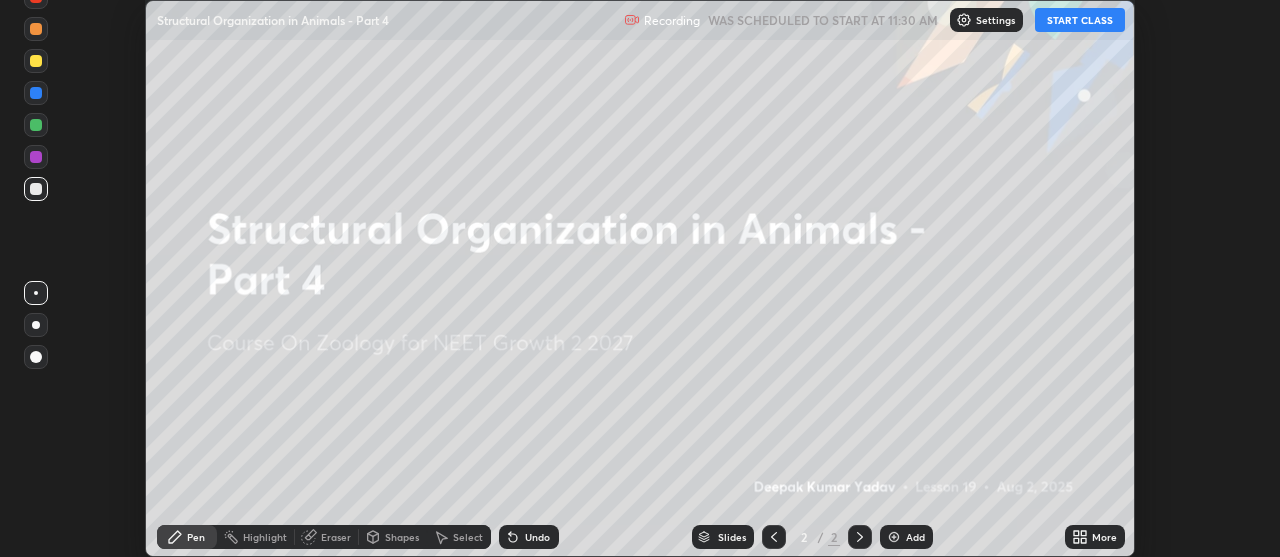 click 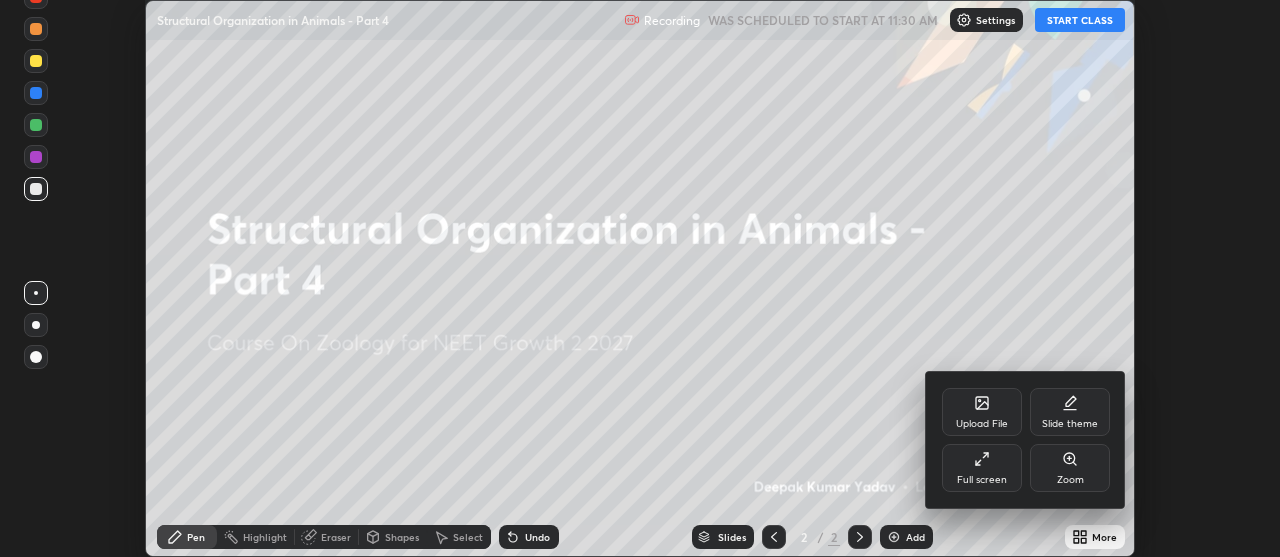 click on "Full screen" at bounding box center [982, 480] 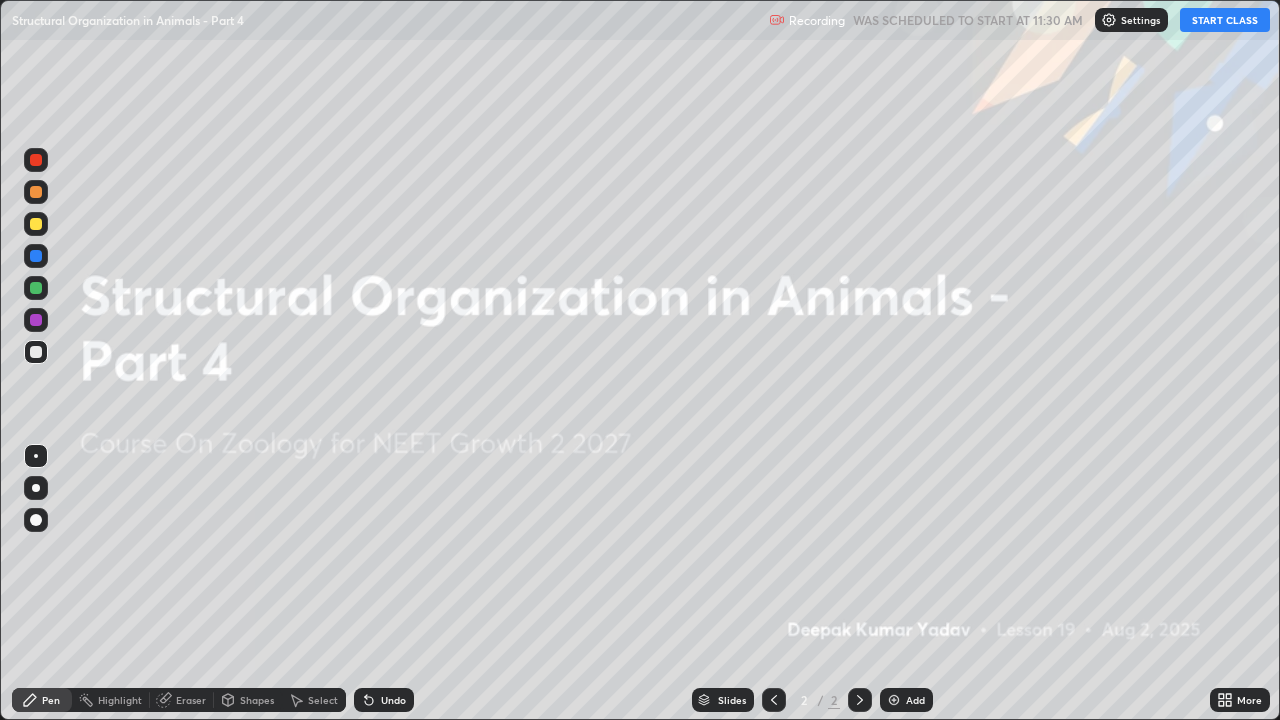 scroll, scrollTop: 99280, scrollLeft: 98720, axis: both 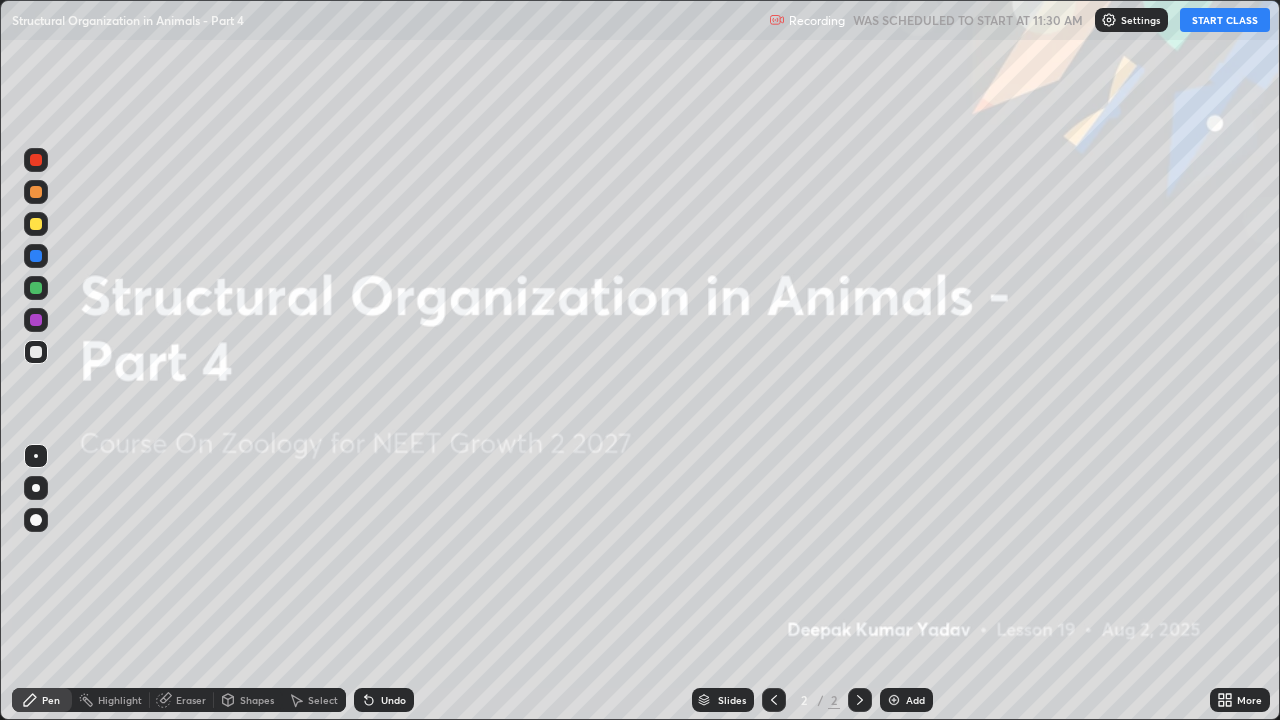 click at bounding box center [894, 700] 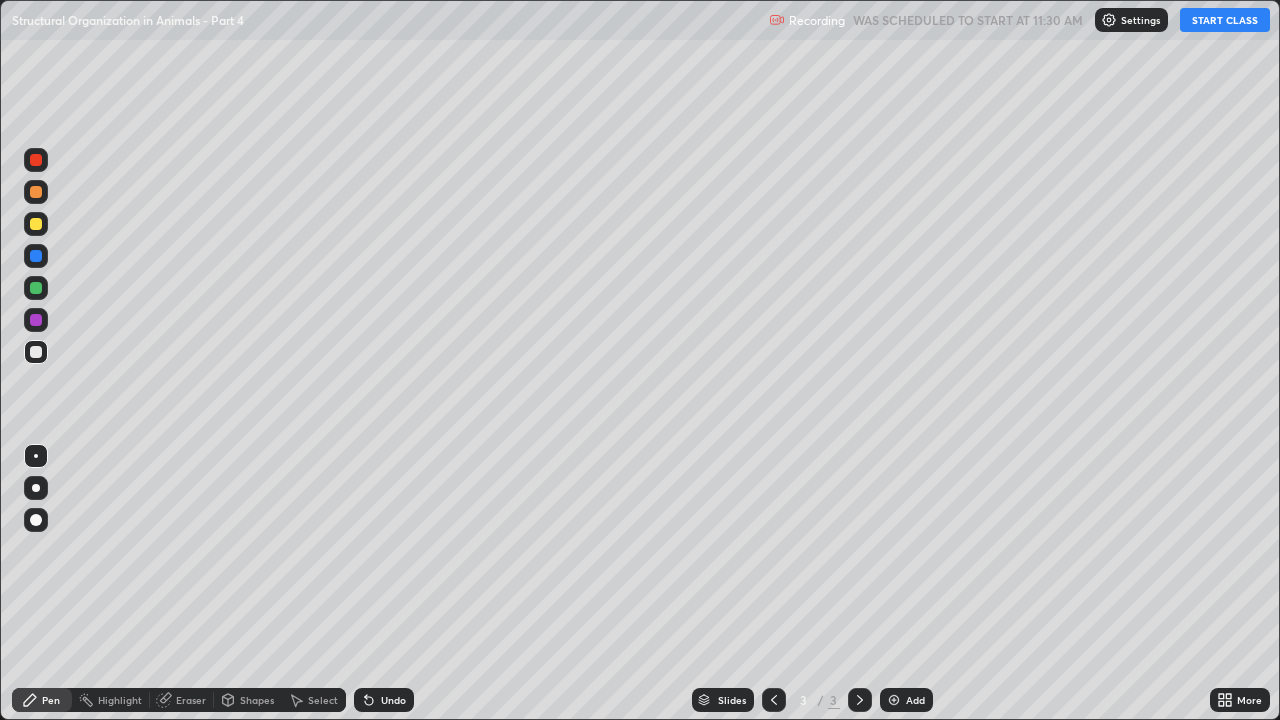 click on "Pen" at bounding box center [51, 700] 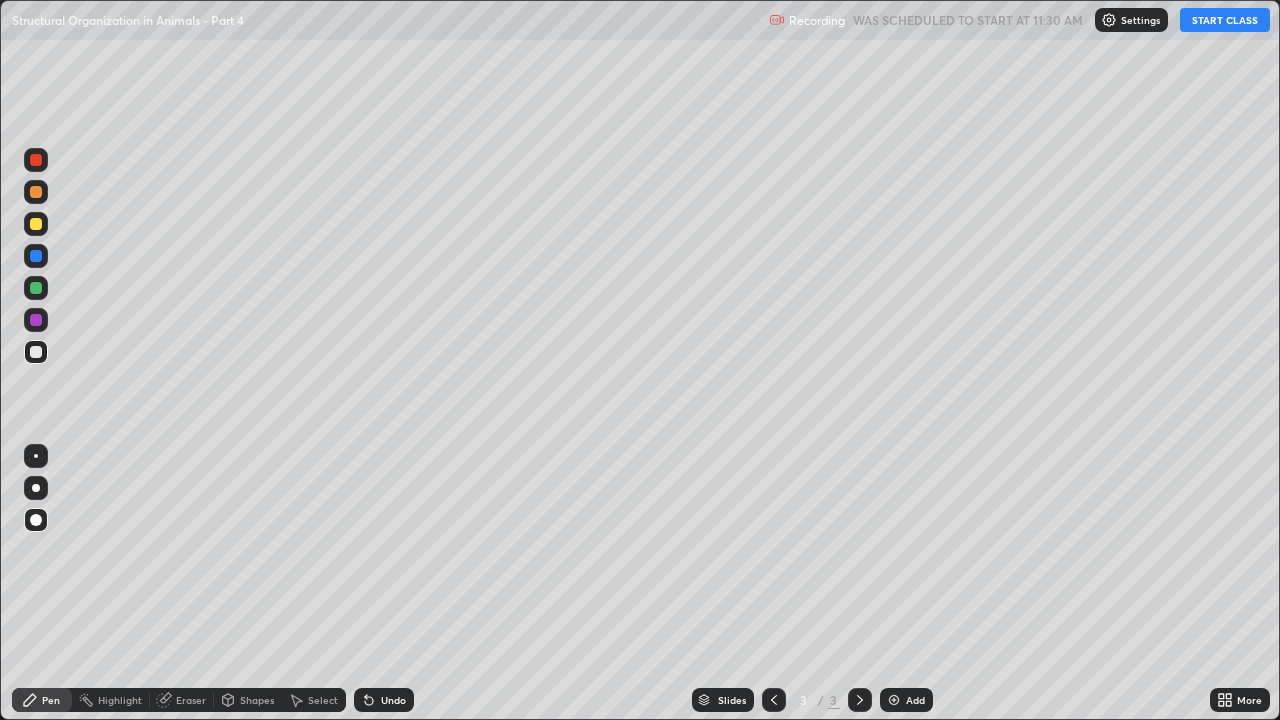click at bounding box center [36, 192] 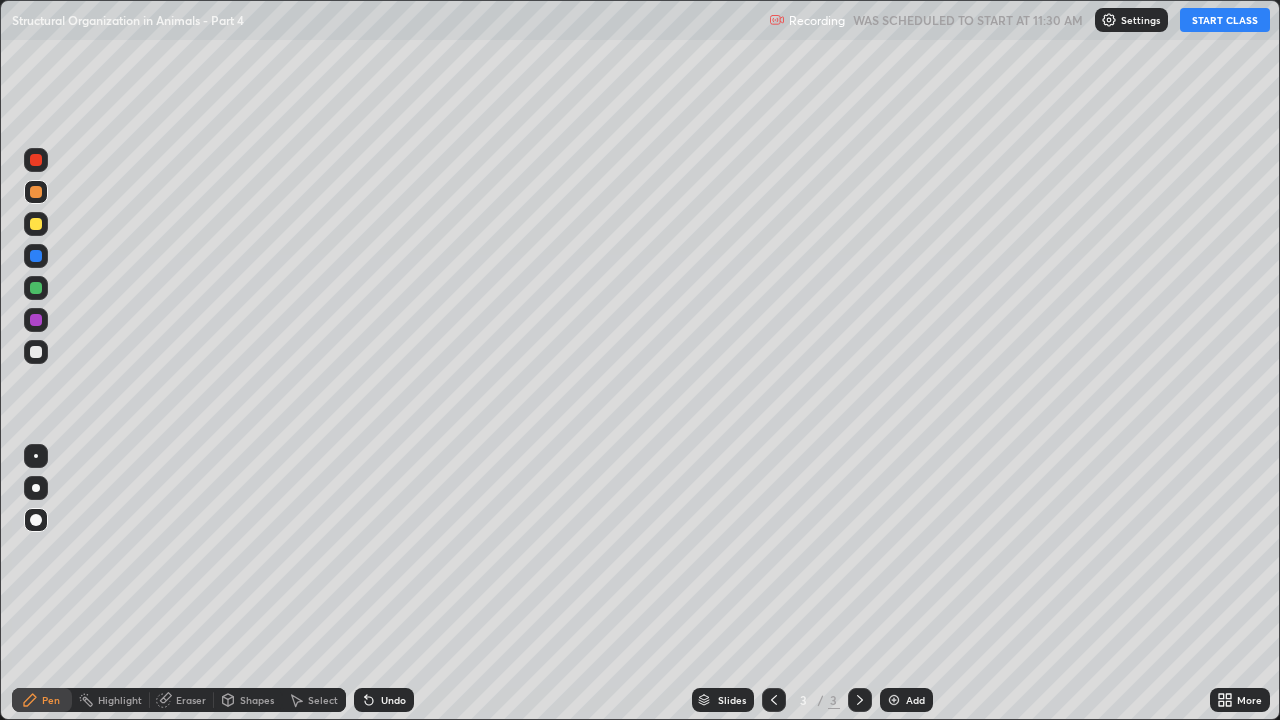 click on "START CLASS" at bounding box center [1225, 20] 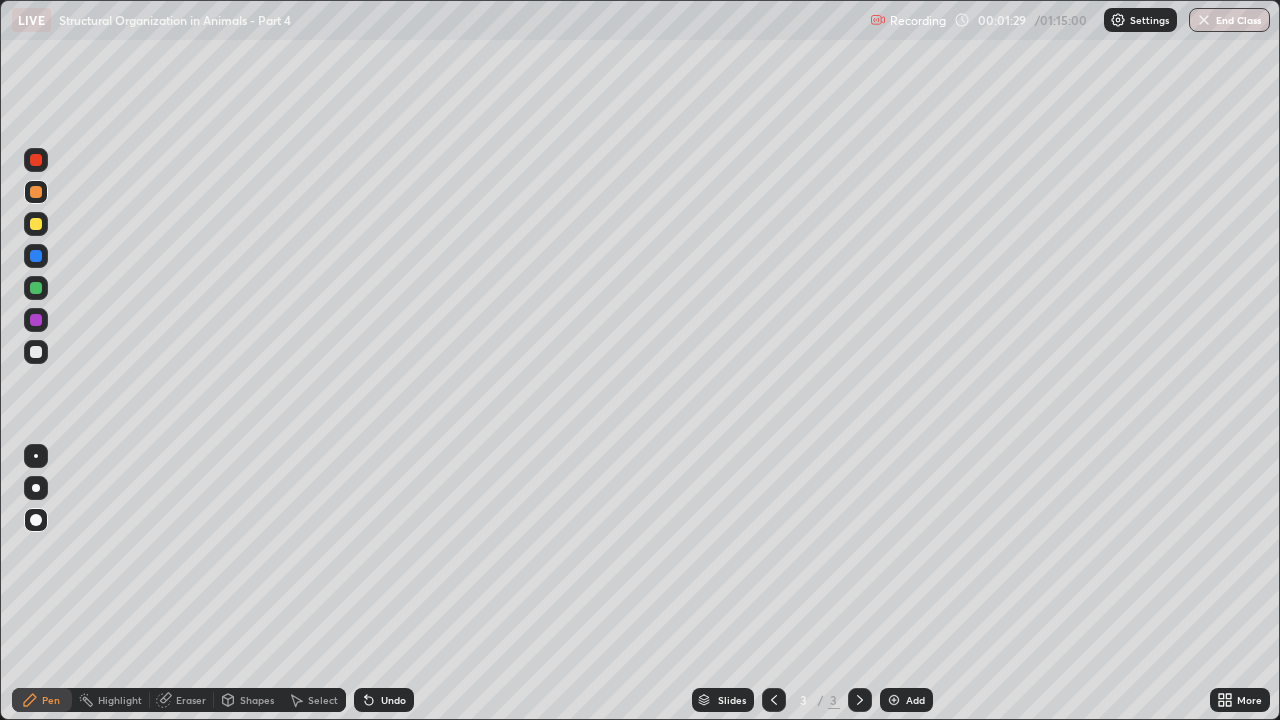 click at bounding box center [36, 288] 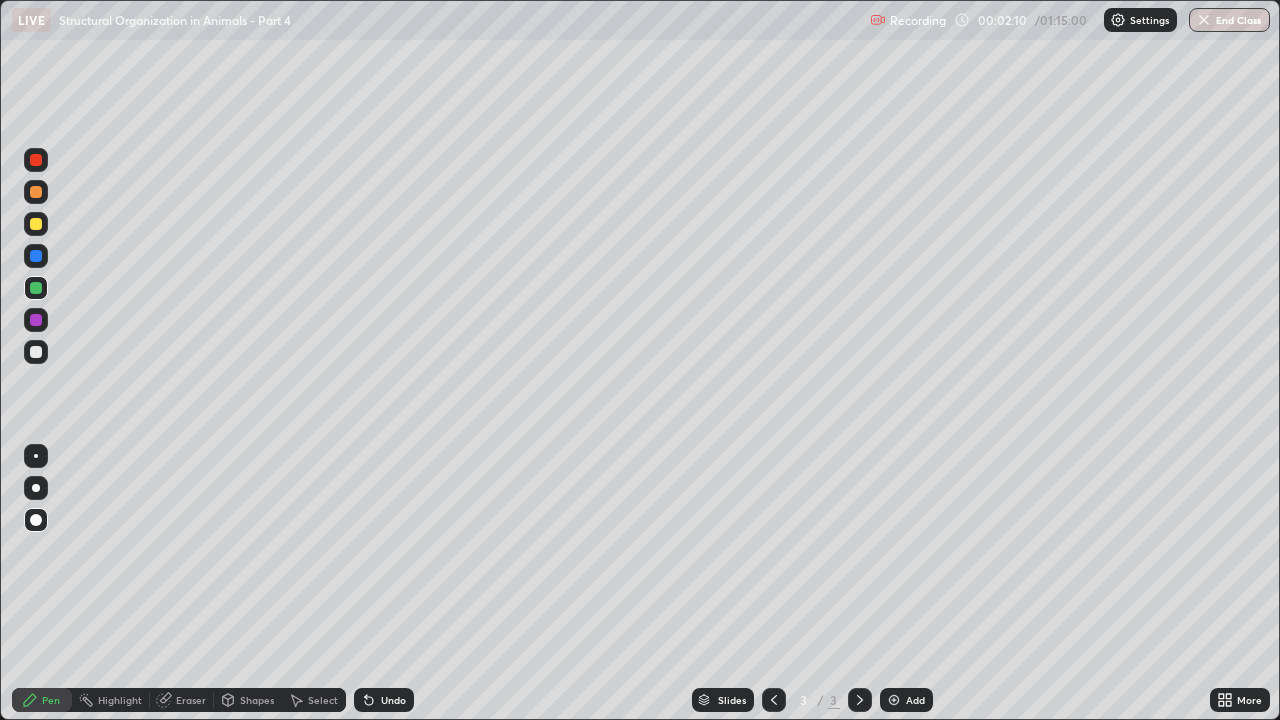 click at bounding box center (894, 700) 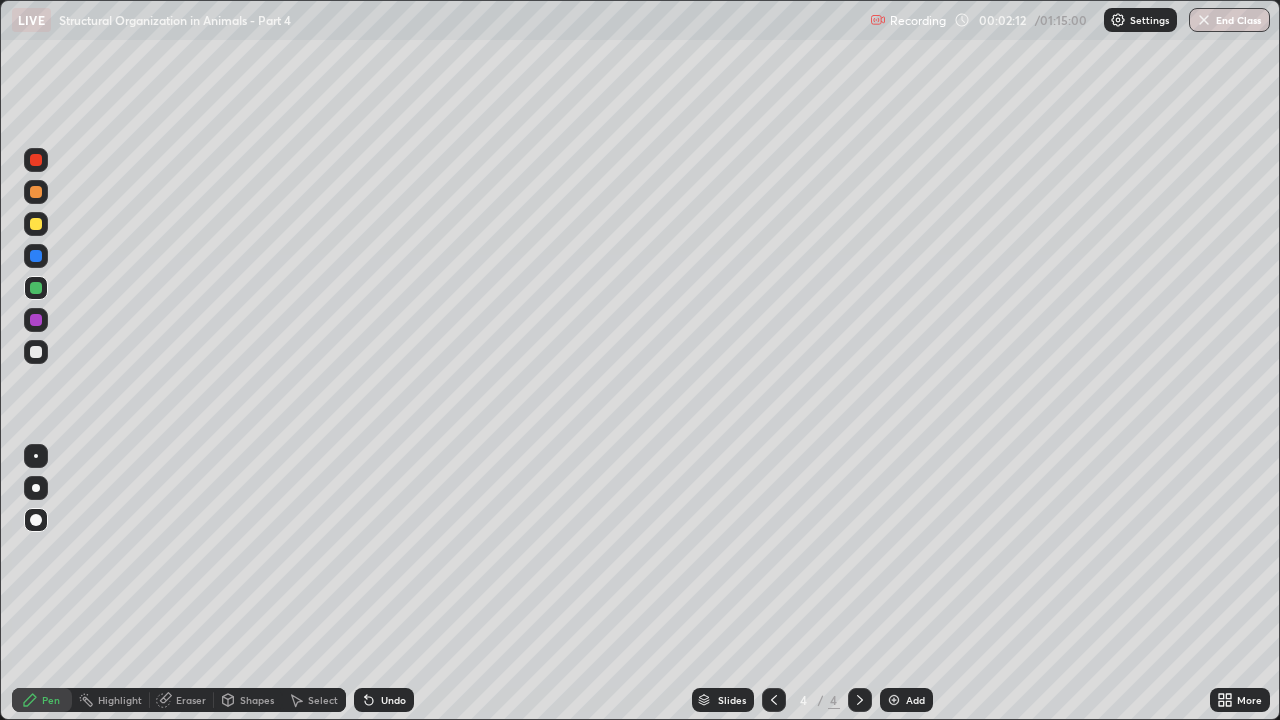 click at bounding box center [36, 192] 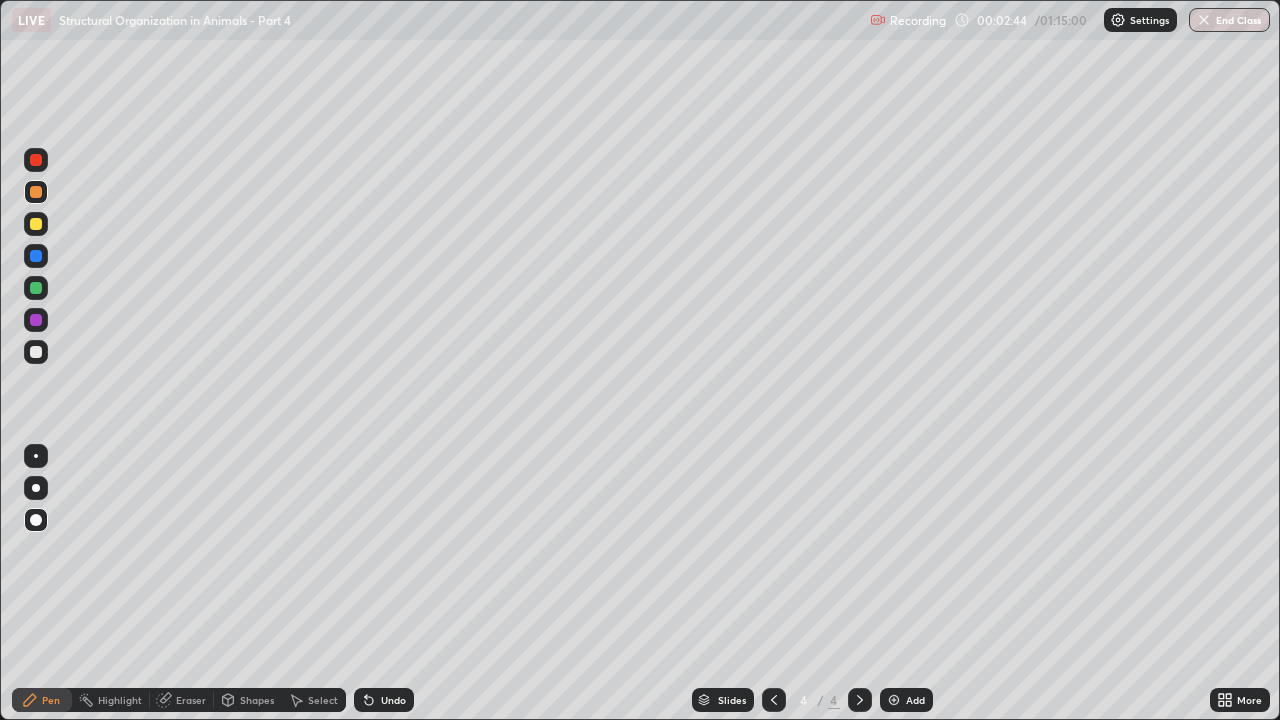 click at bounding box center [36, 288] 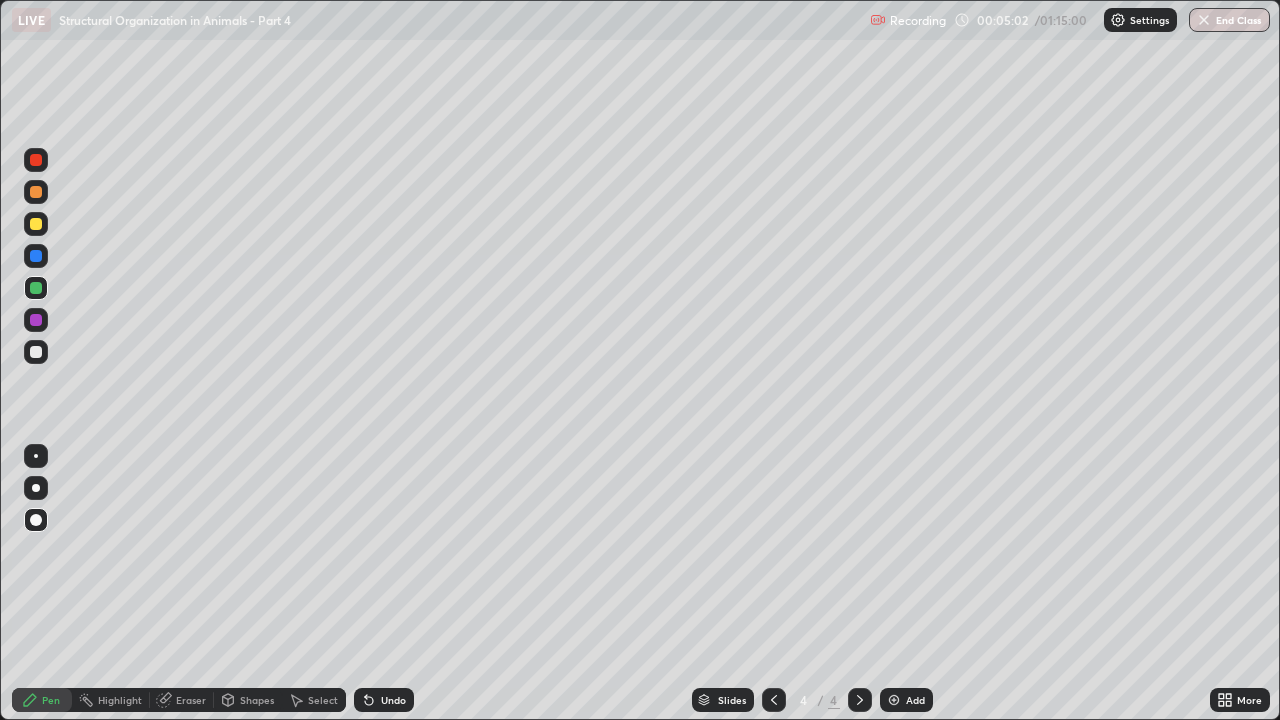 click at bounding box center (36, 224) 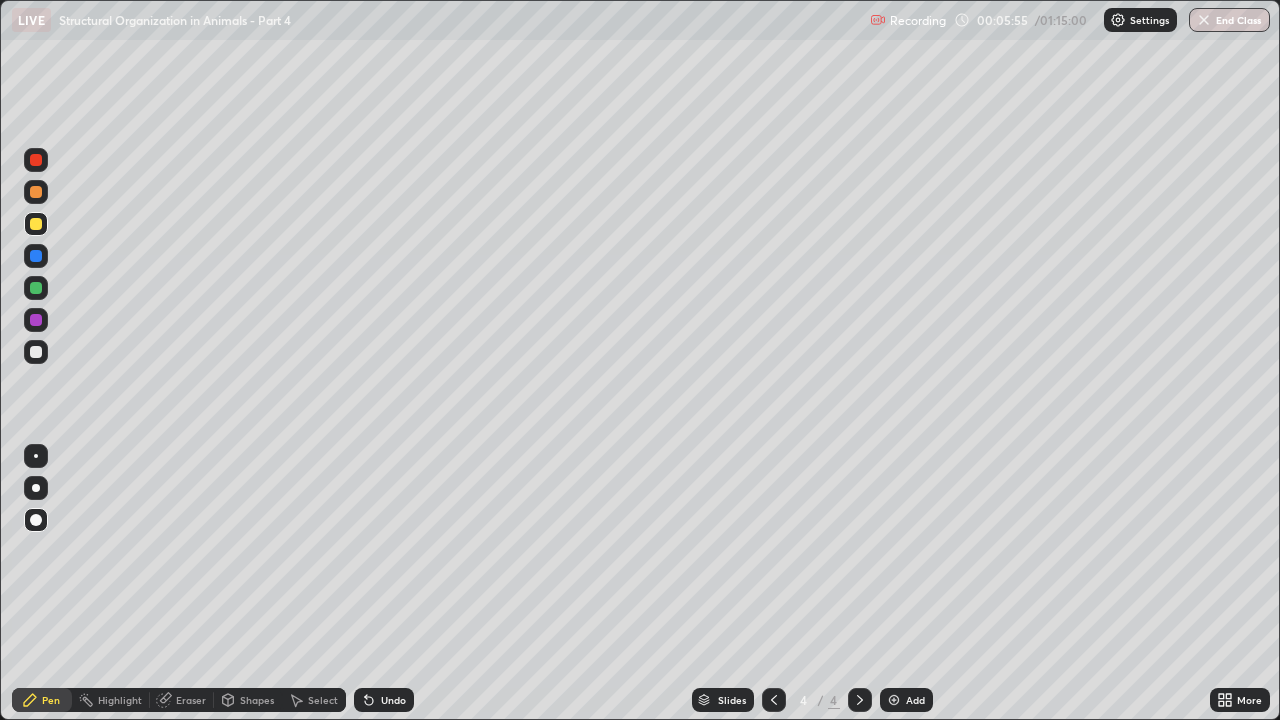 click at bounding box center (36, 320) 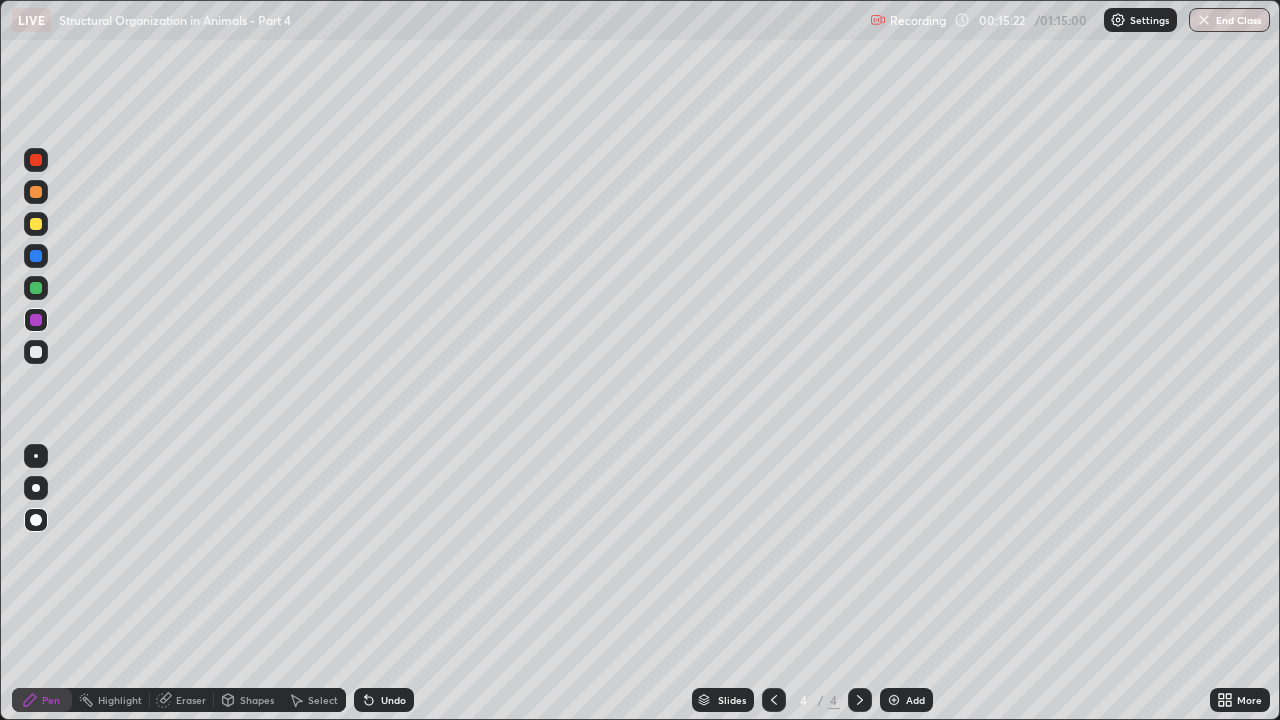 click at bounding box center [894, 700] 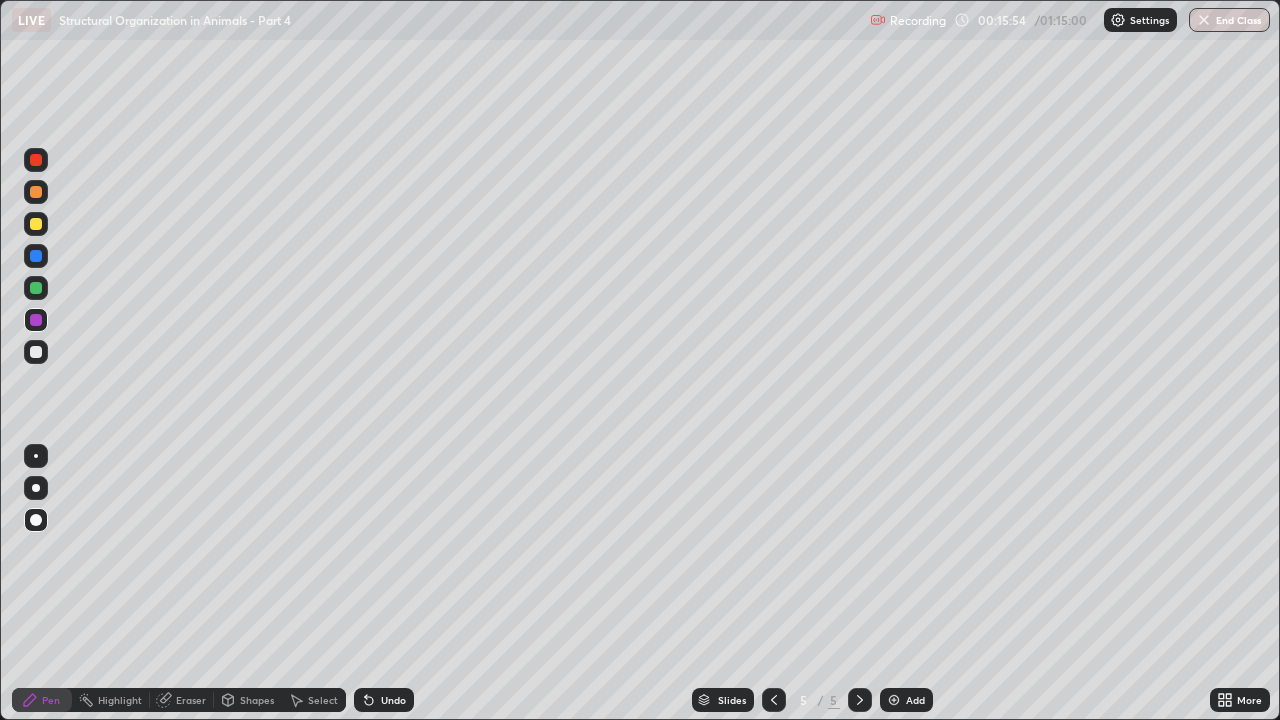 click at bounding box center [36, 352] 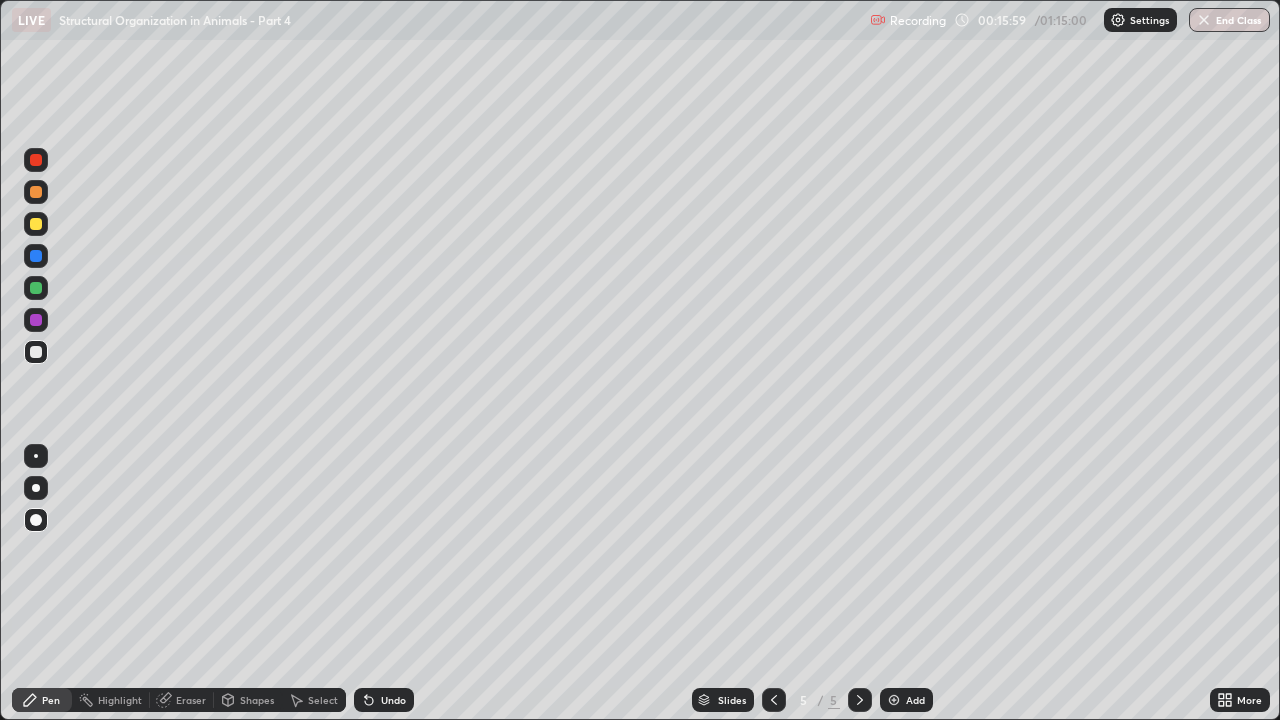 click at bounding box center [36, 224] 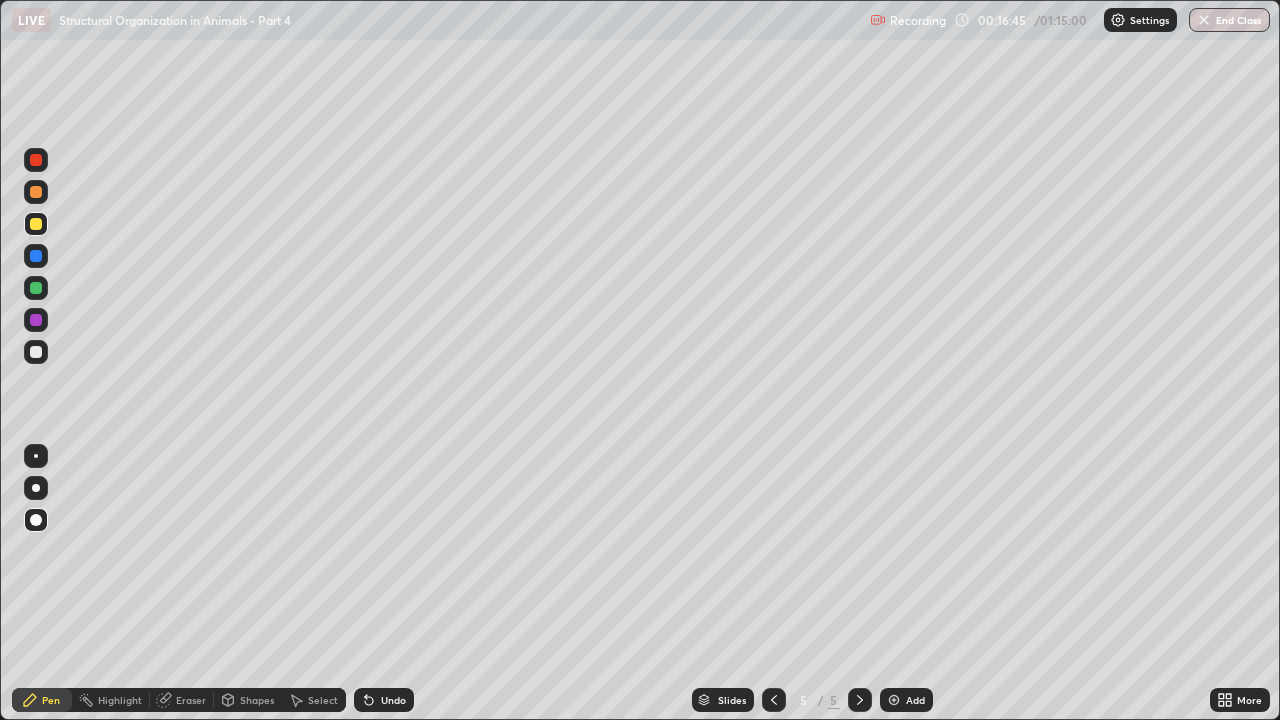 click at bounding box center [36, 256] 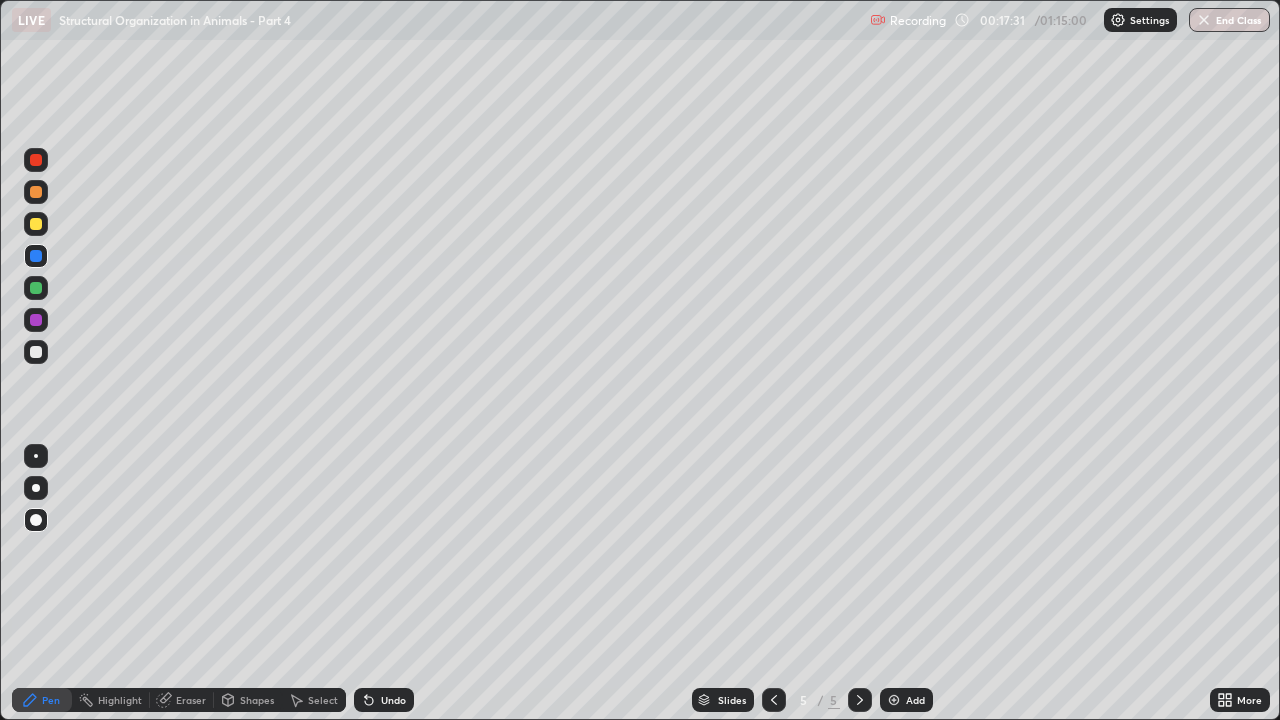 click at bounding box center (894, 700) 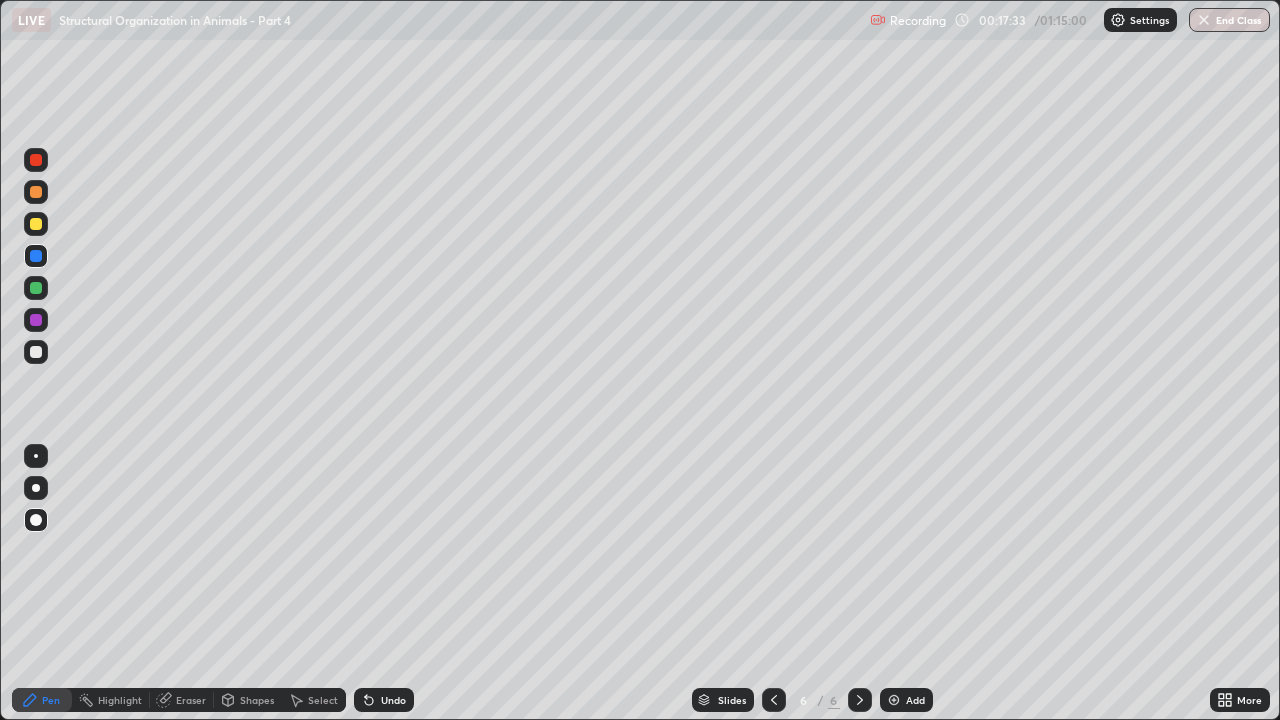 click at bounding box center (36, 224) 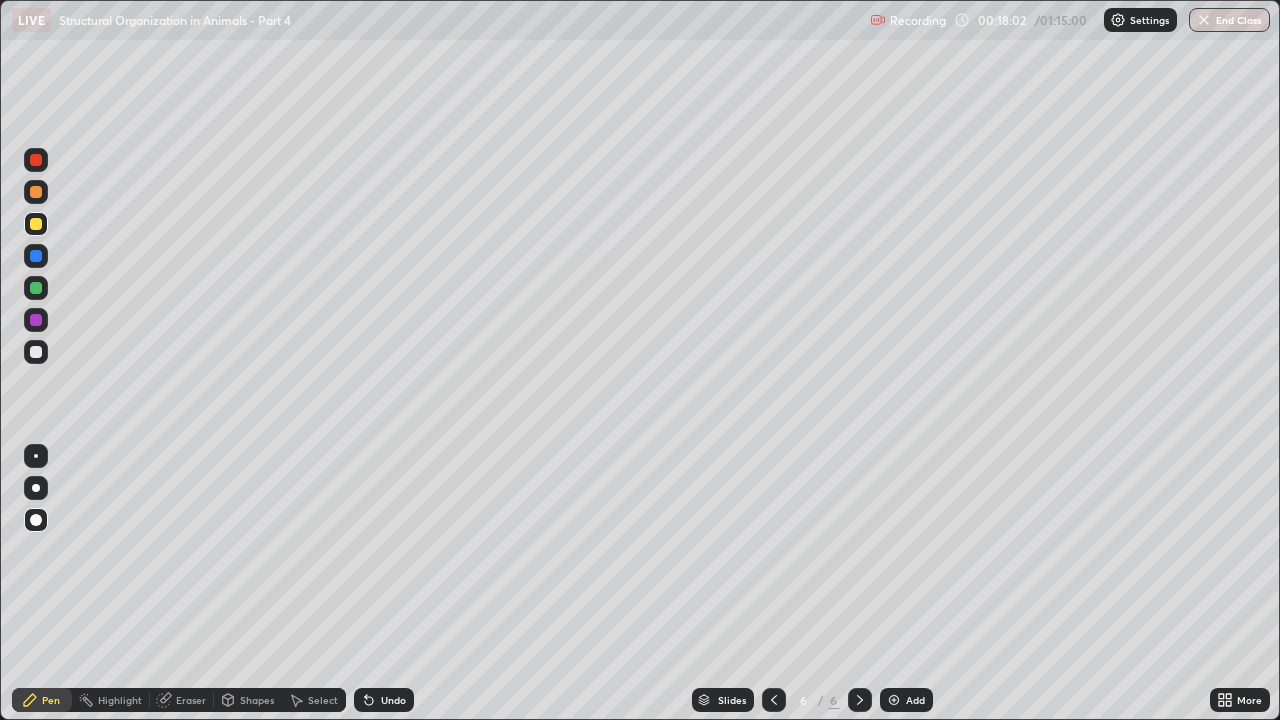 click at bounding box center [36, 288] 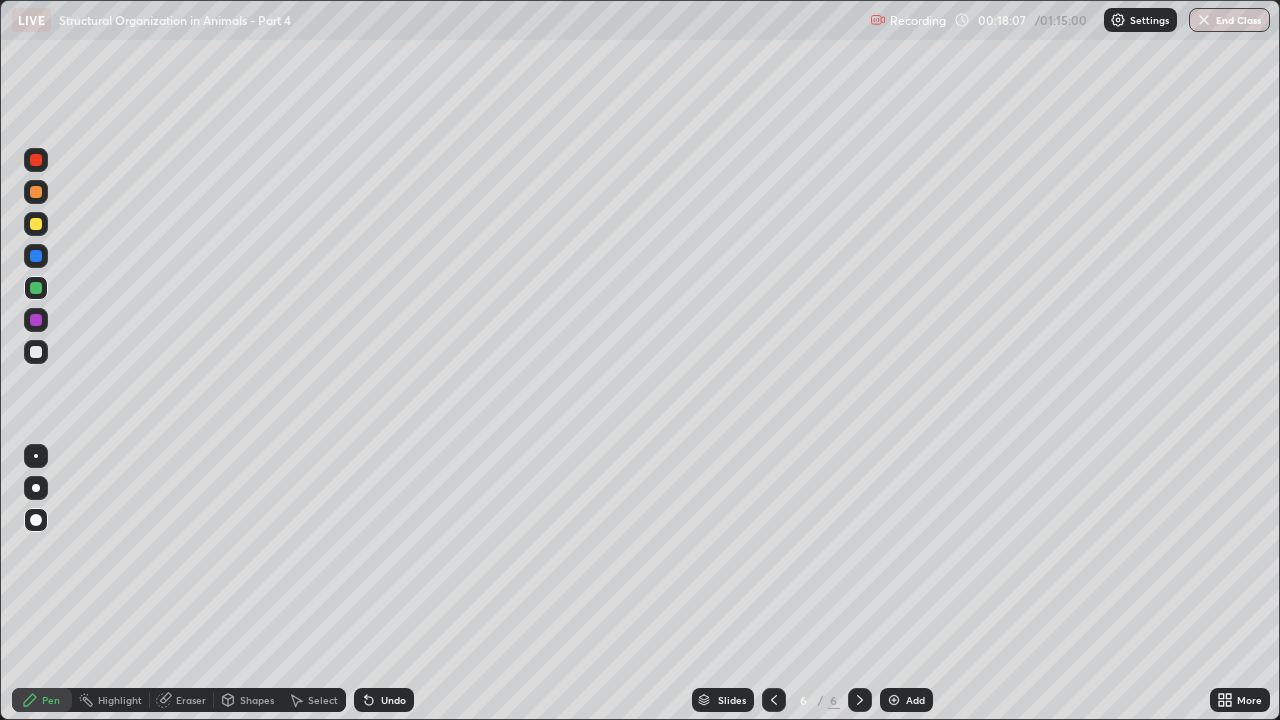 click at bounding box center (36, 352) 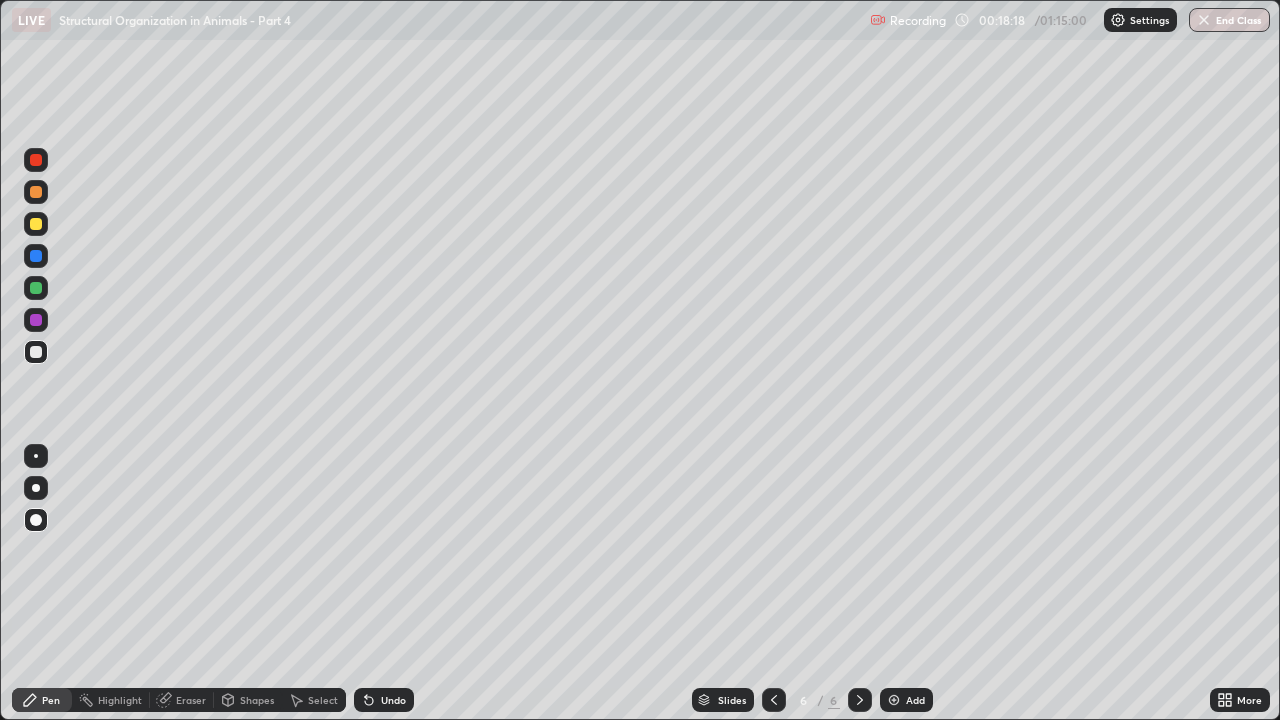click 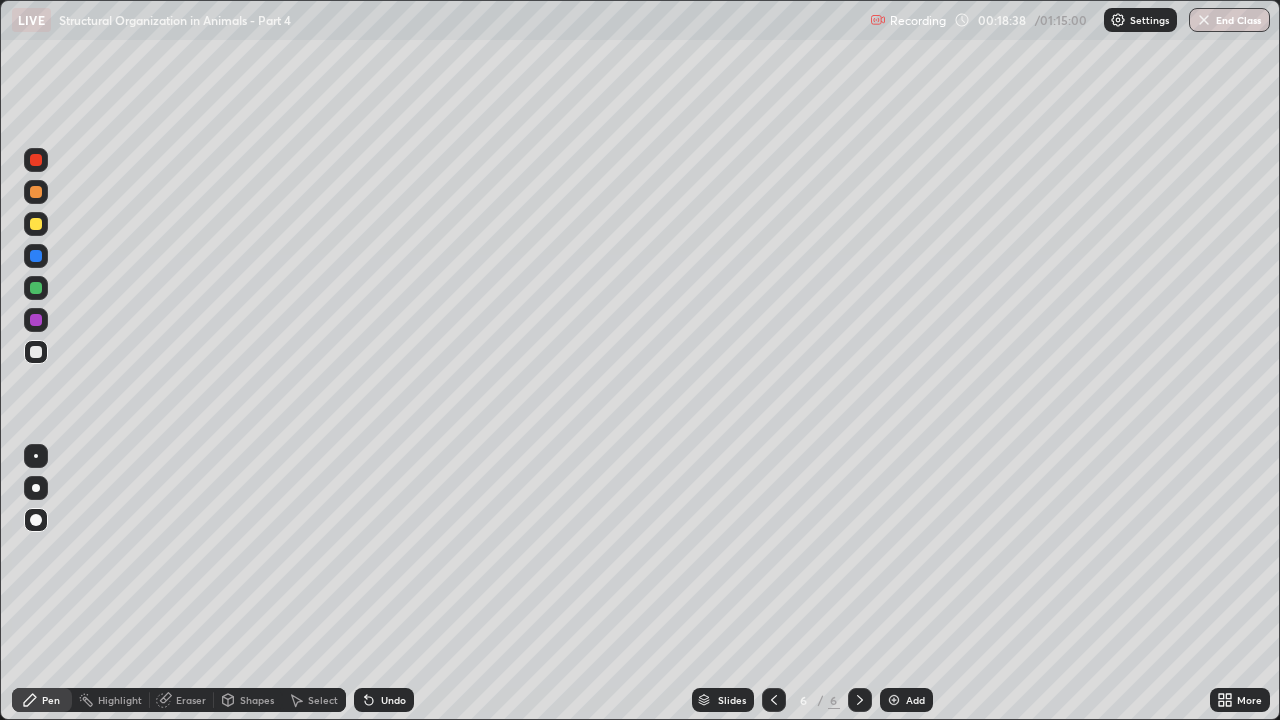 click at bounding box center [894, 700] 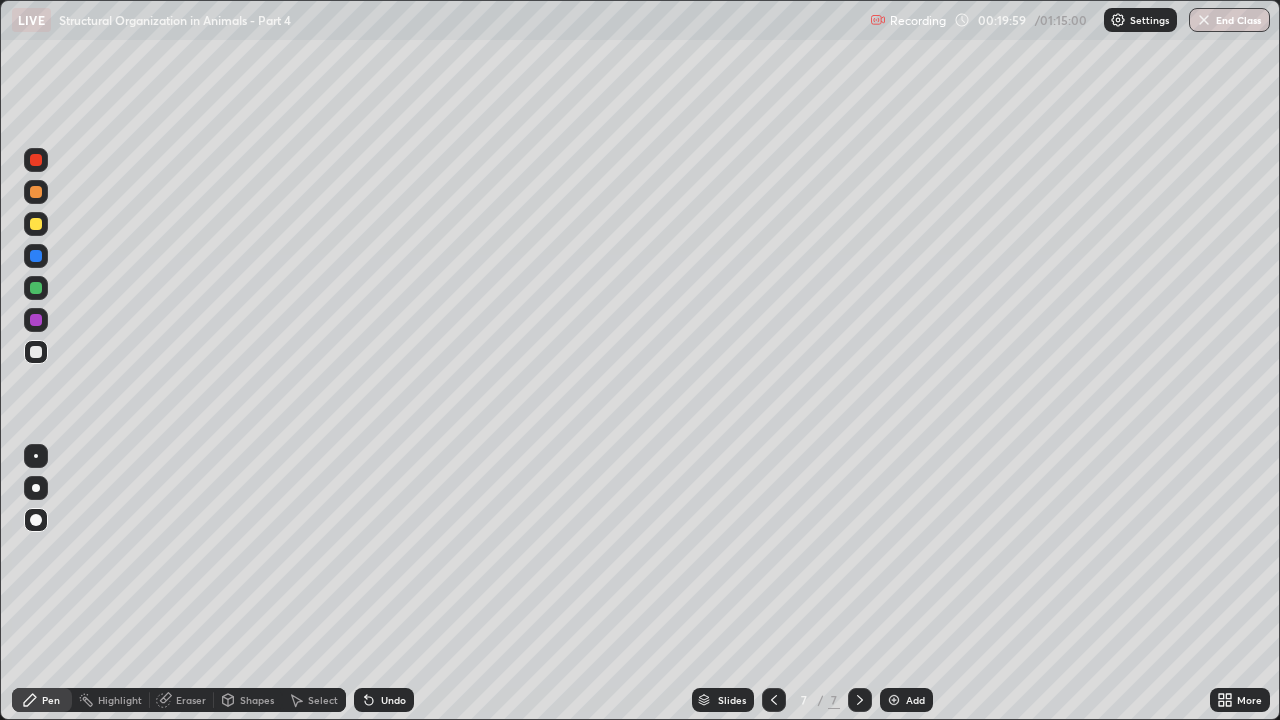 click 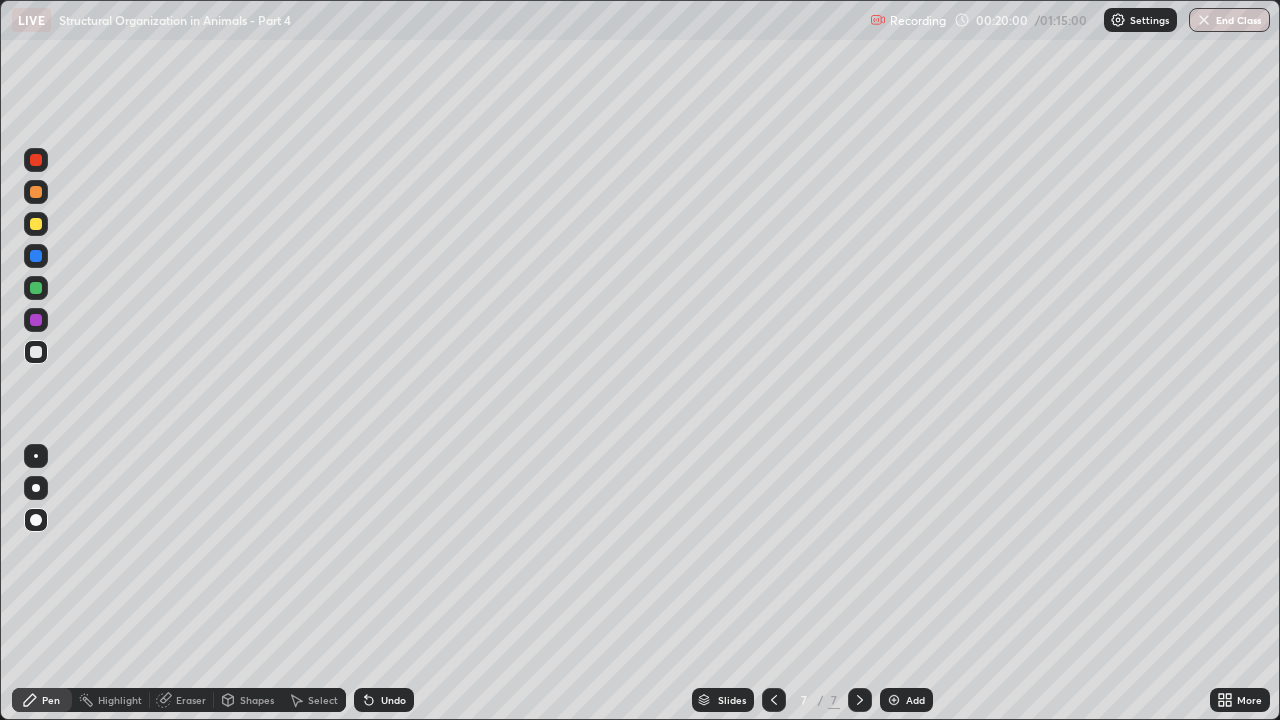 click 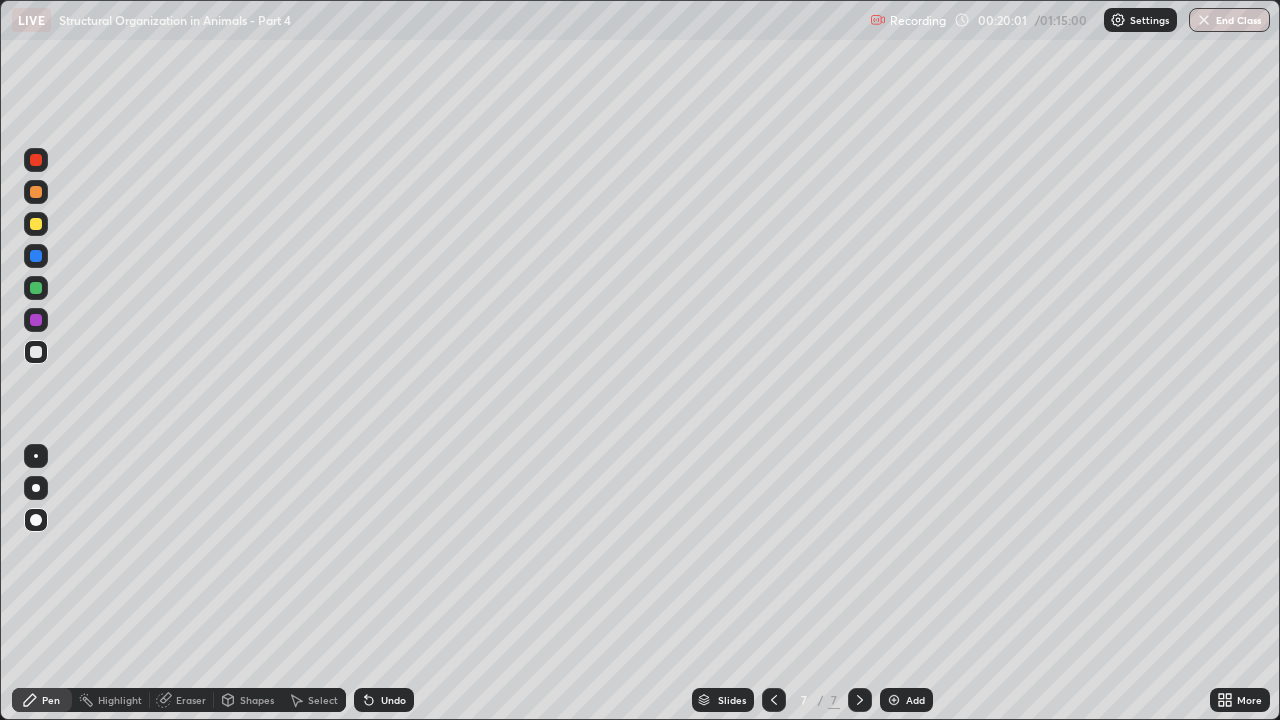 click 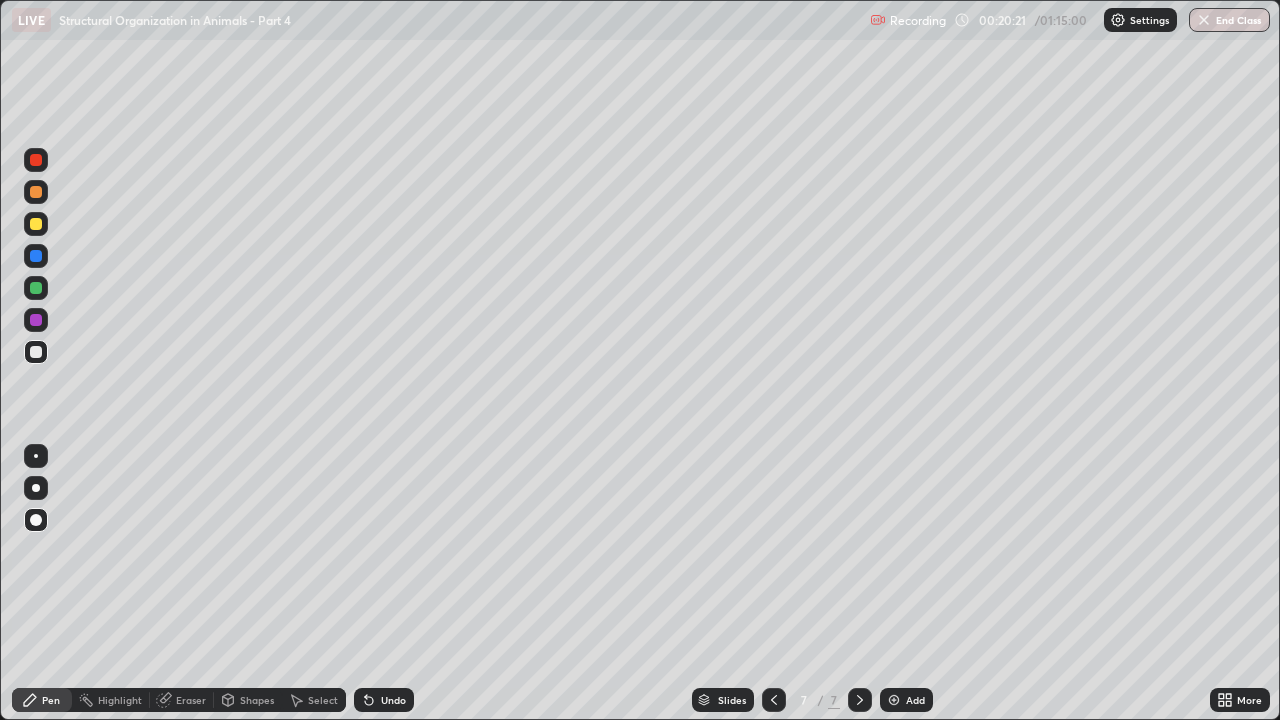click at bounding box center [36, 288] 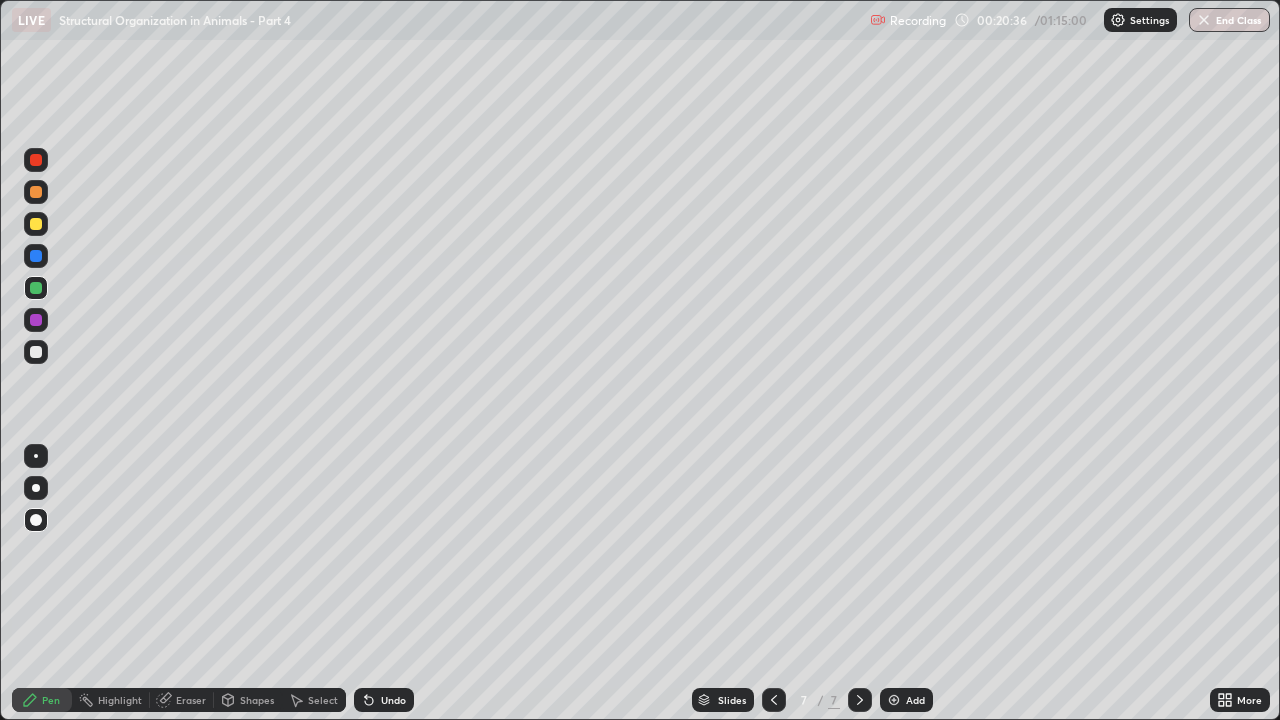 click at bounding box center (36, 320) 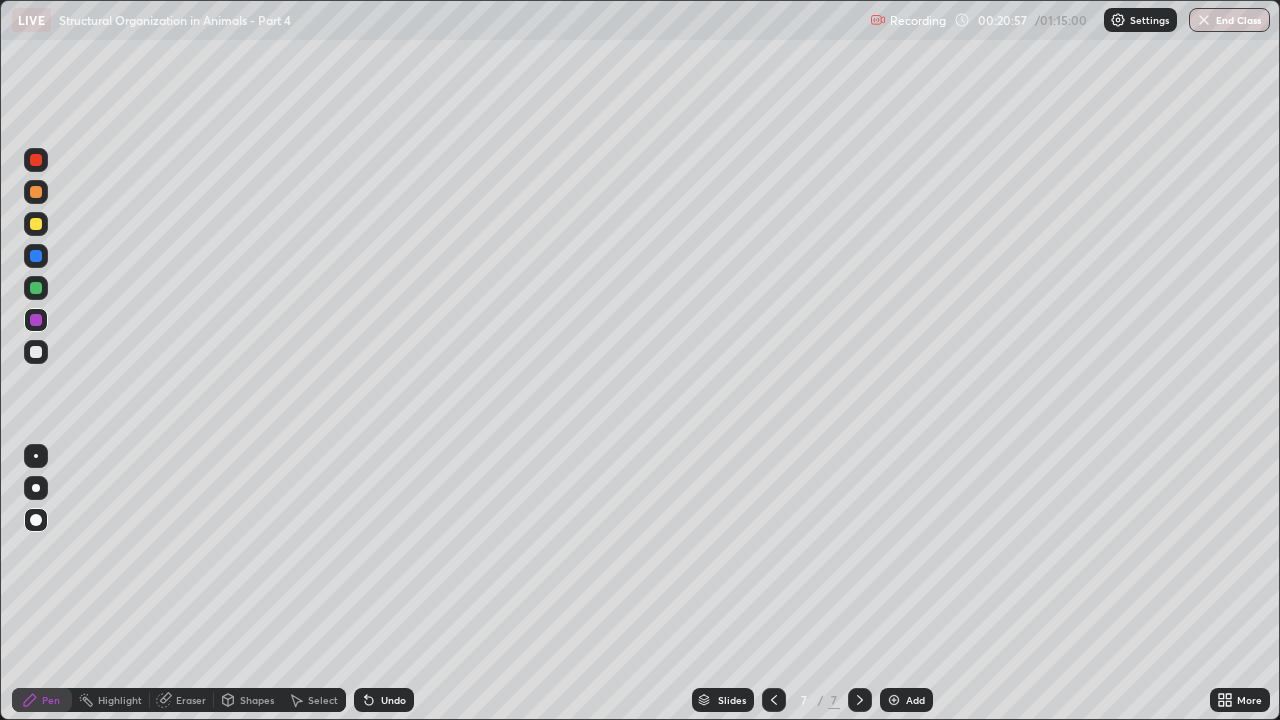 click 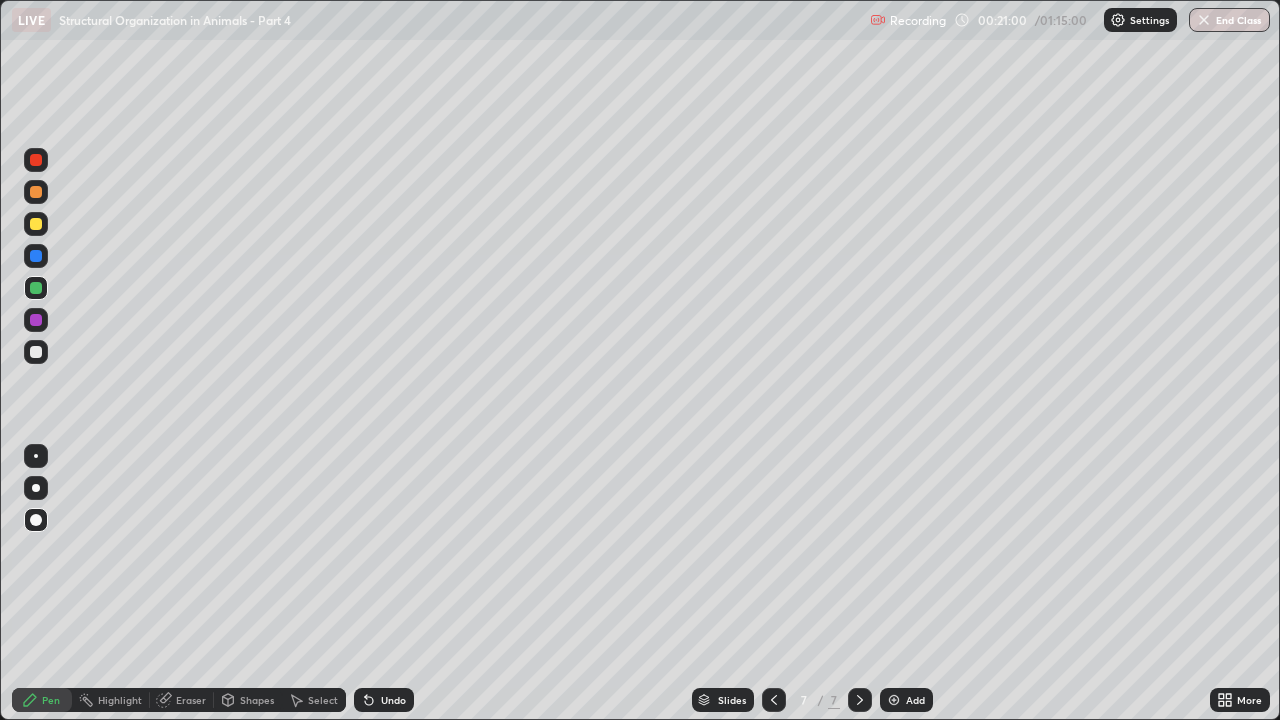 click at bounding box center (36, 224) 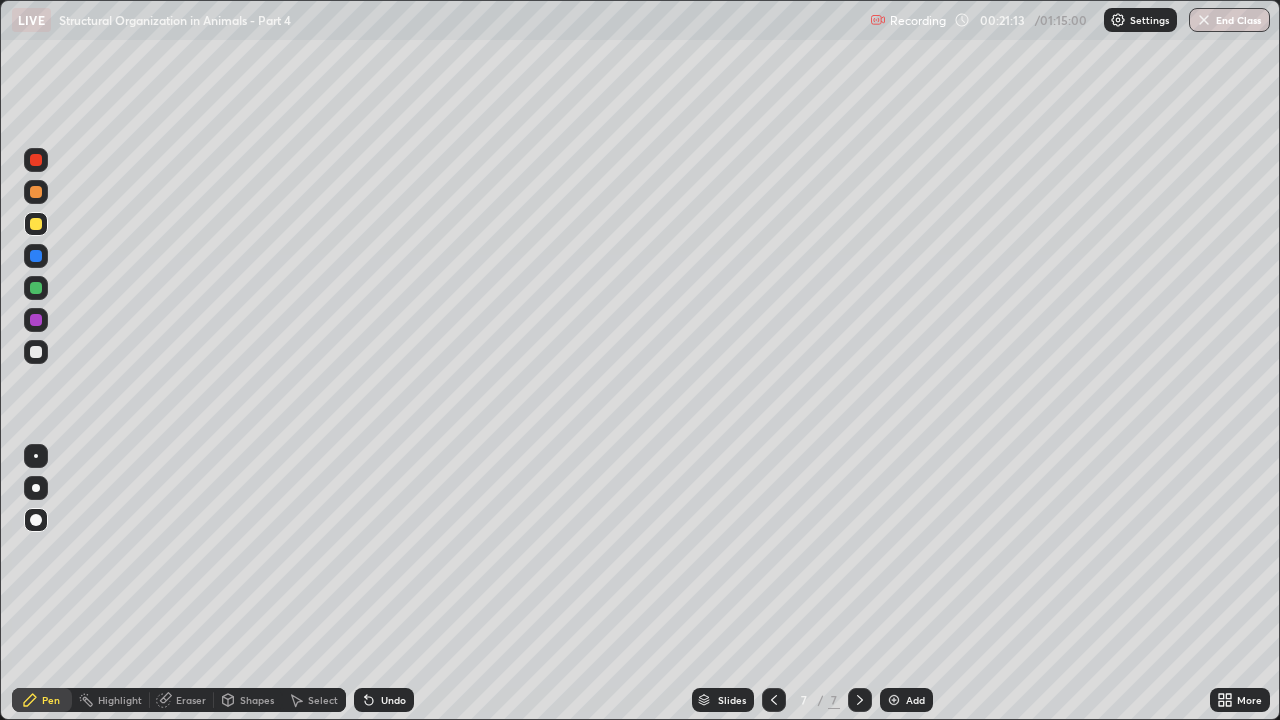 click at bounding box center [36, 352] 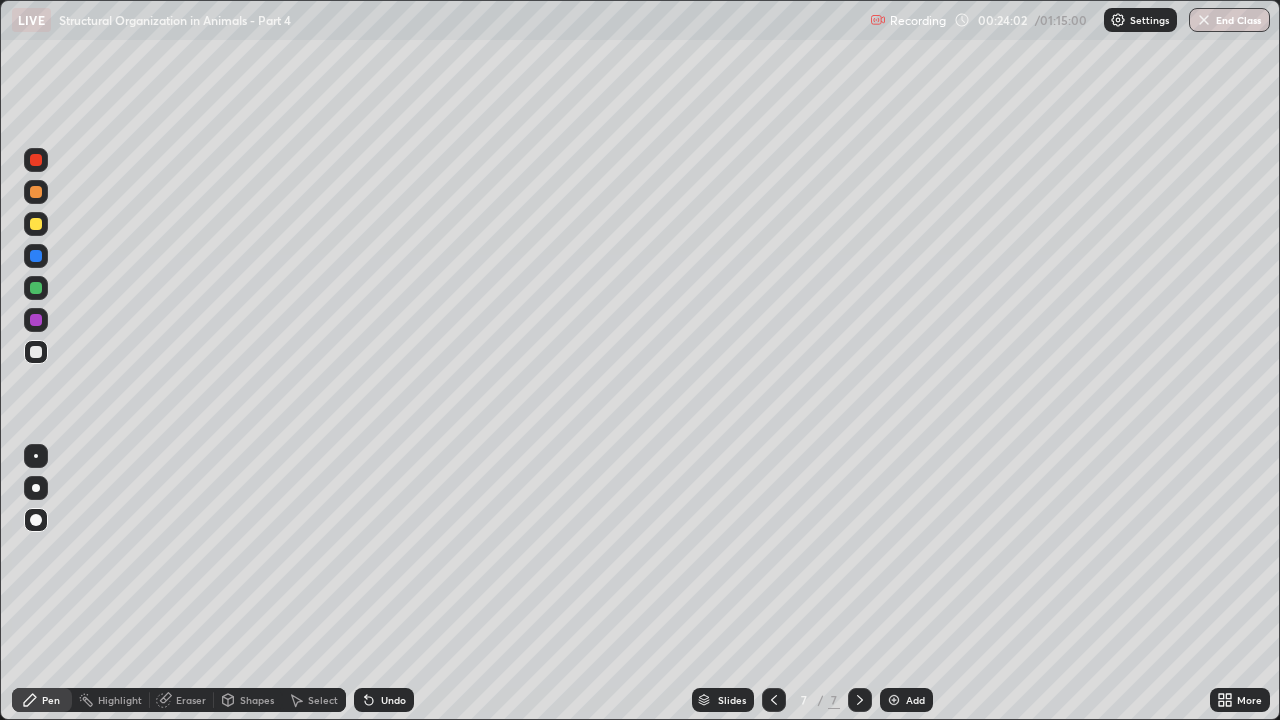 click at bounding box center (894, 700) 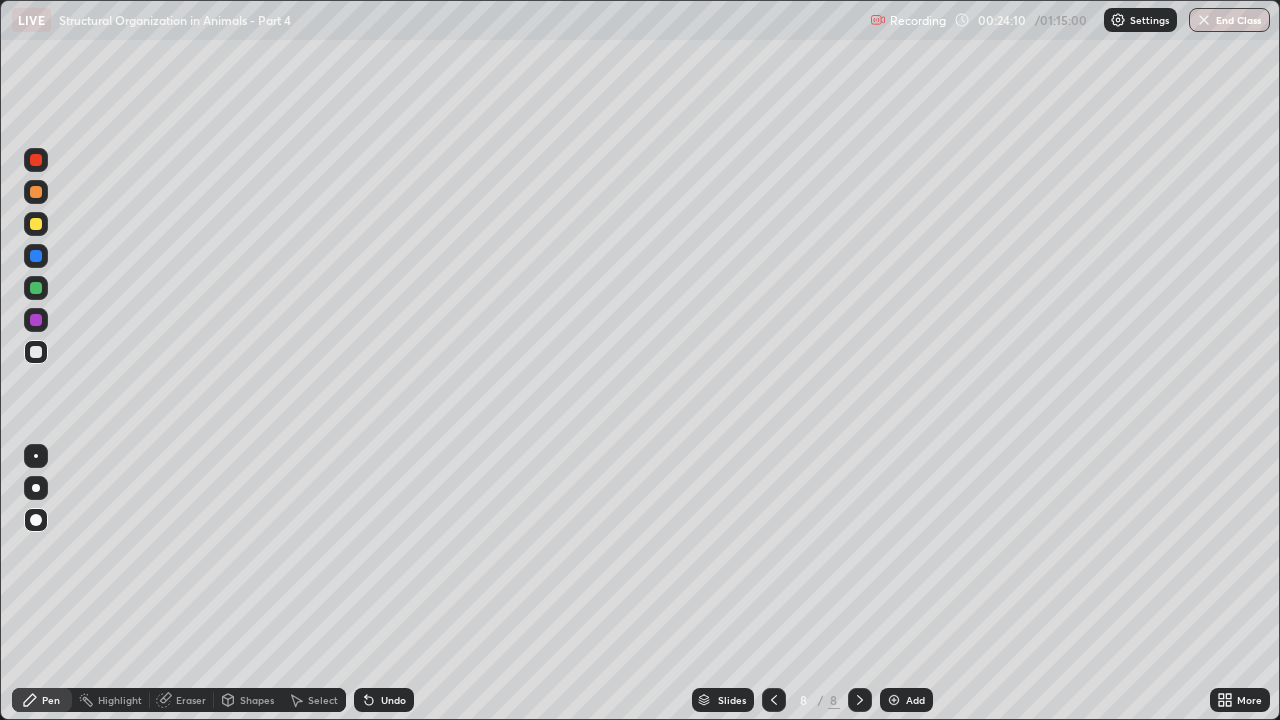 click at bounding box center [36, 192] 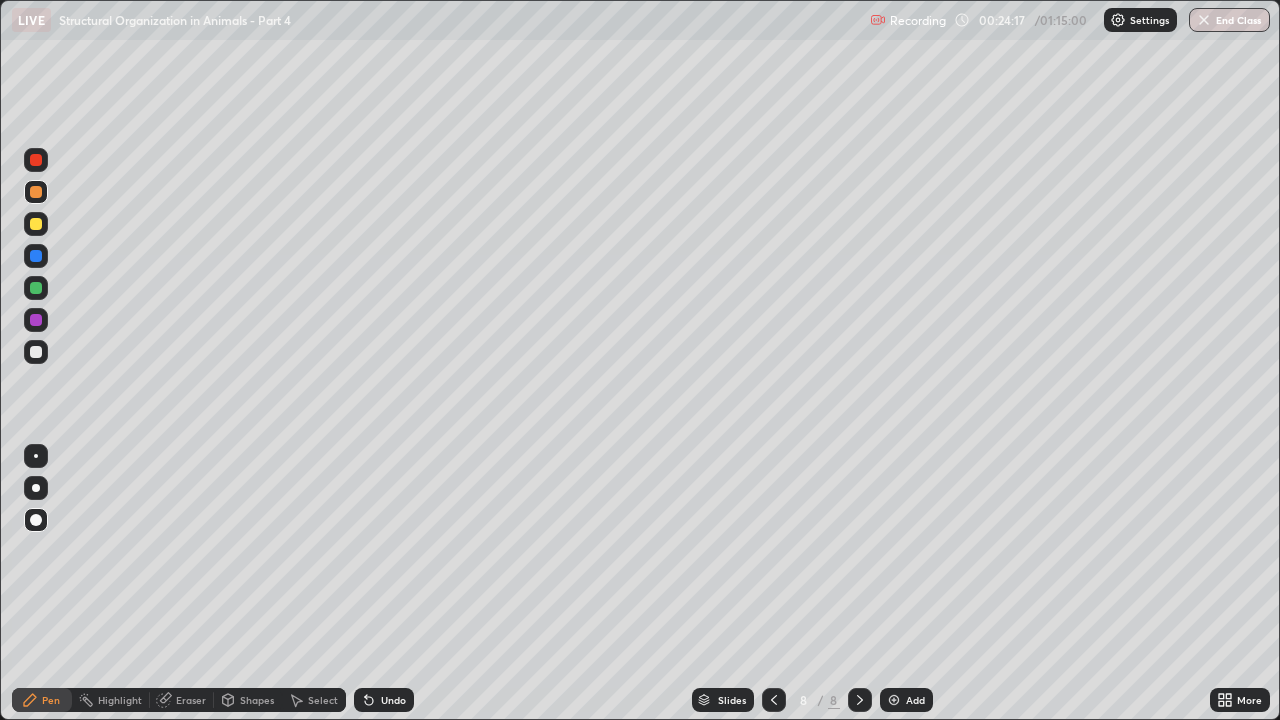 click at bounding box center [36, 256] 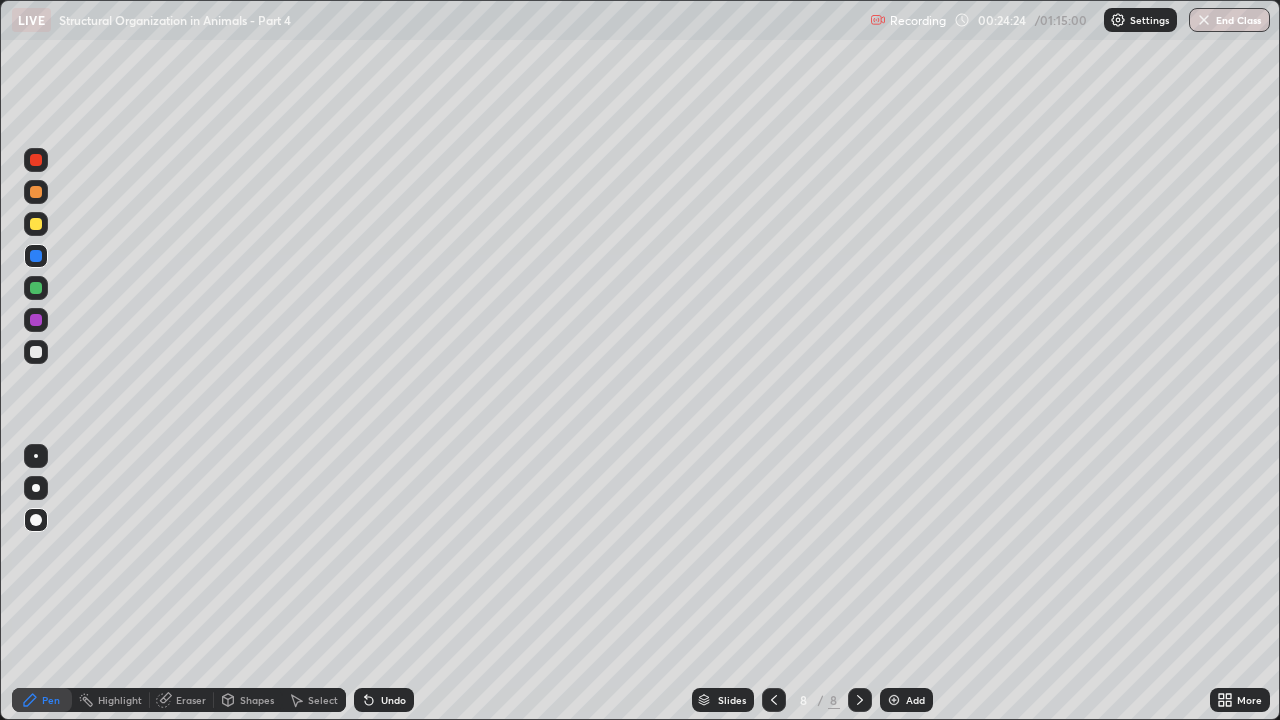 click at bounding box center (36, 160) 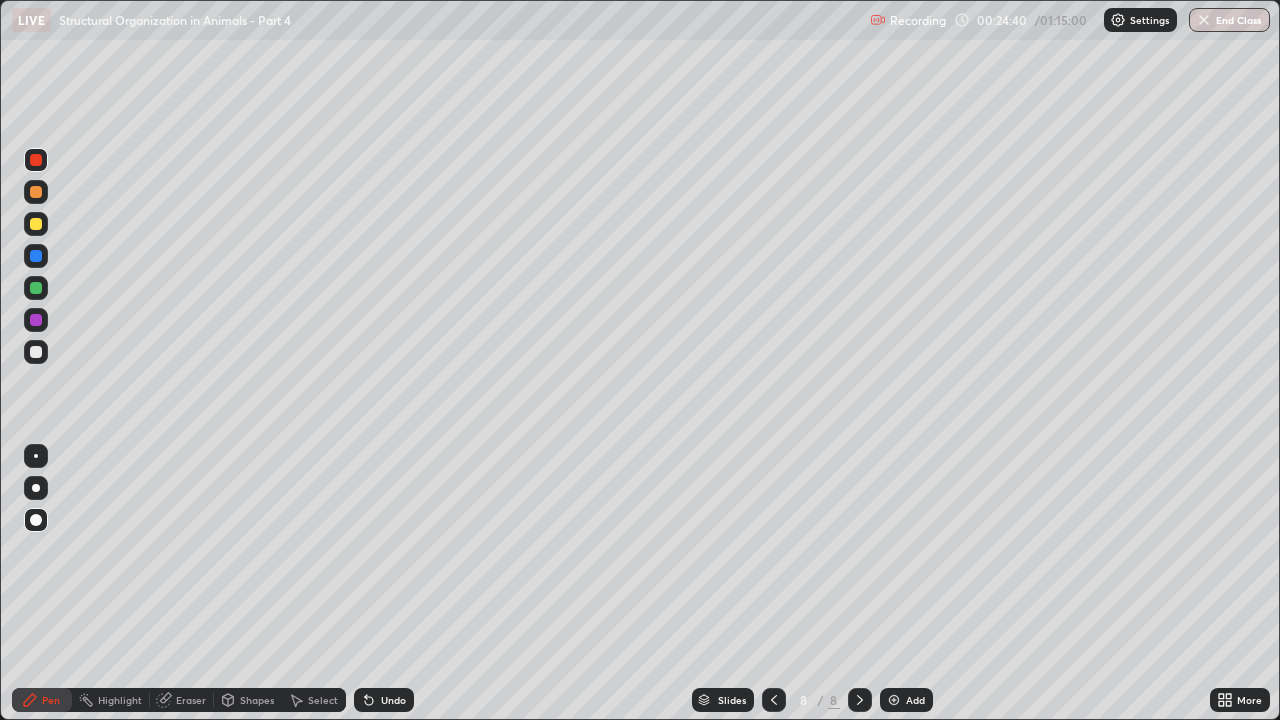 click 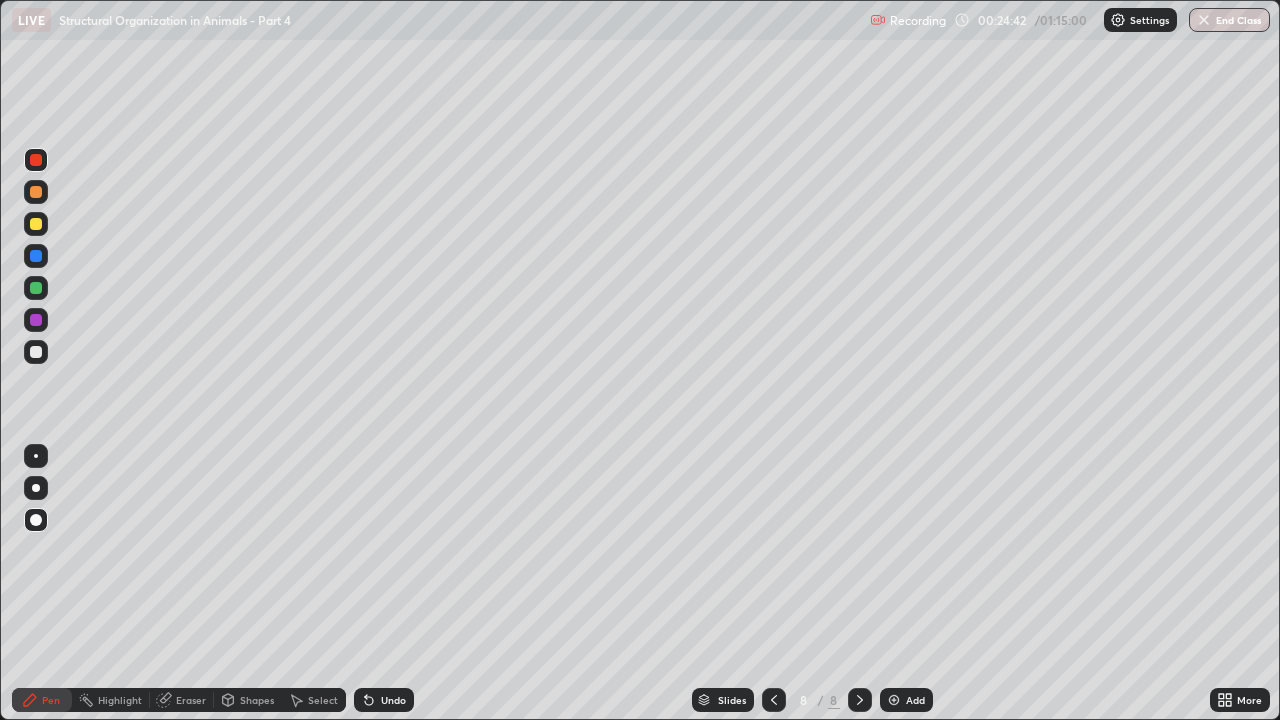 click 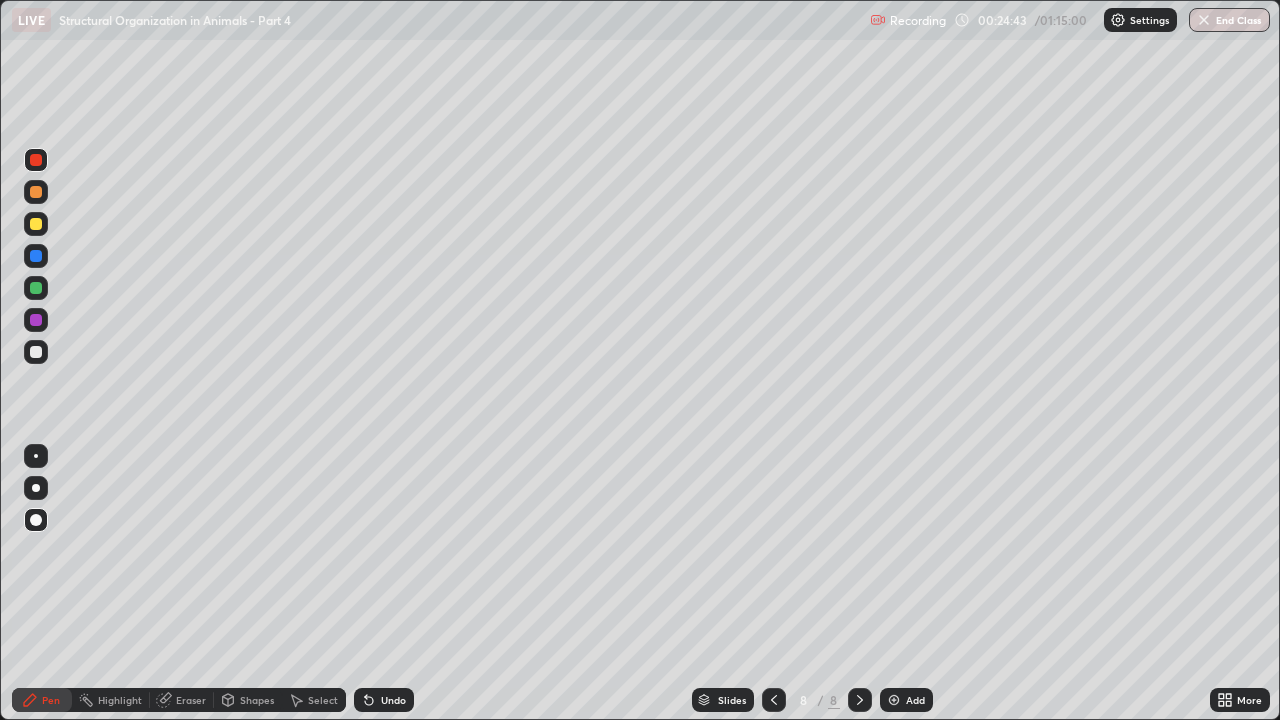 click 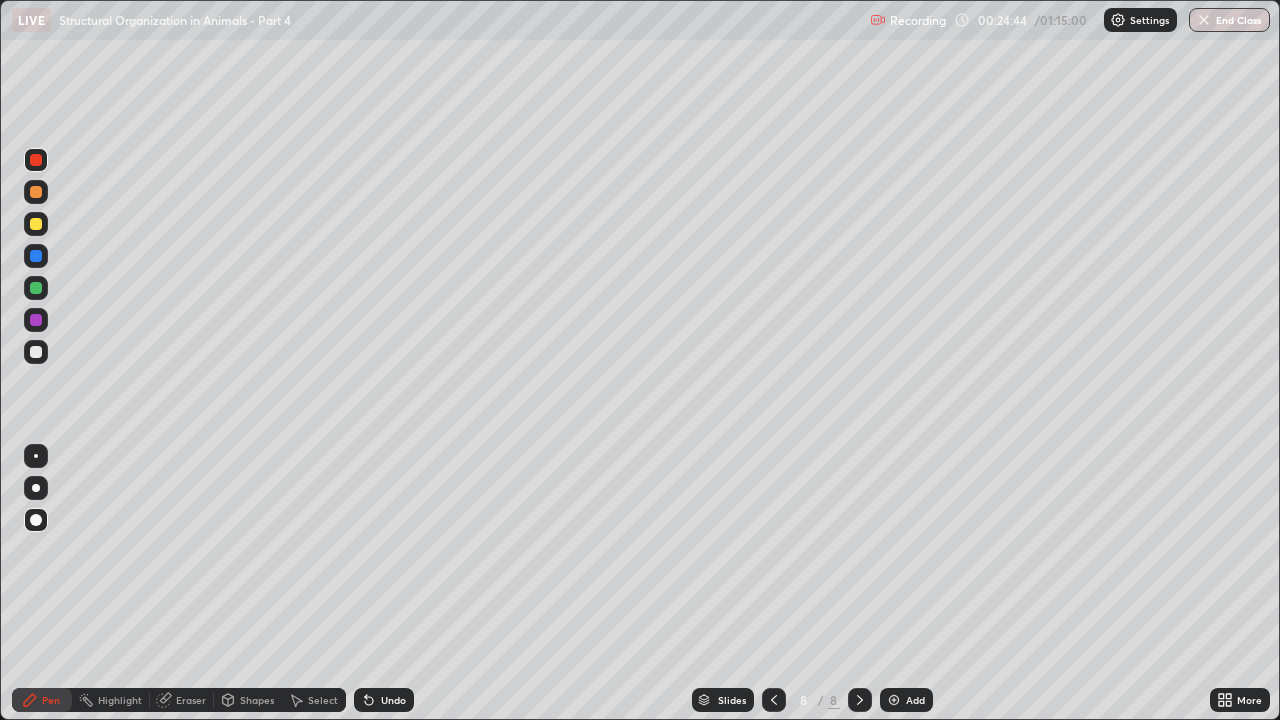 click 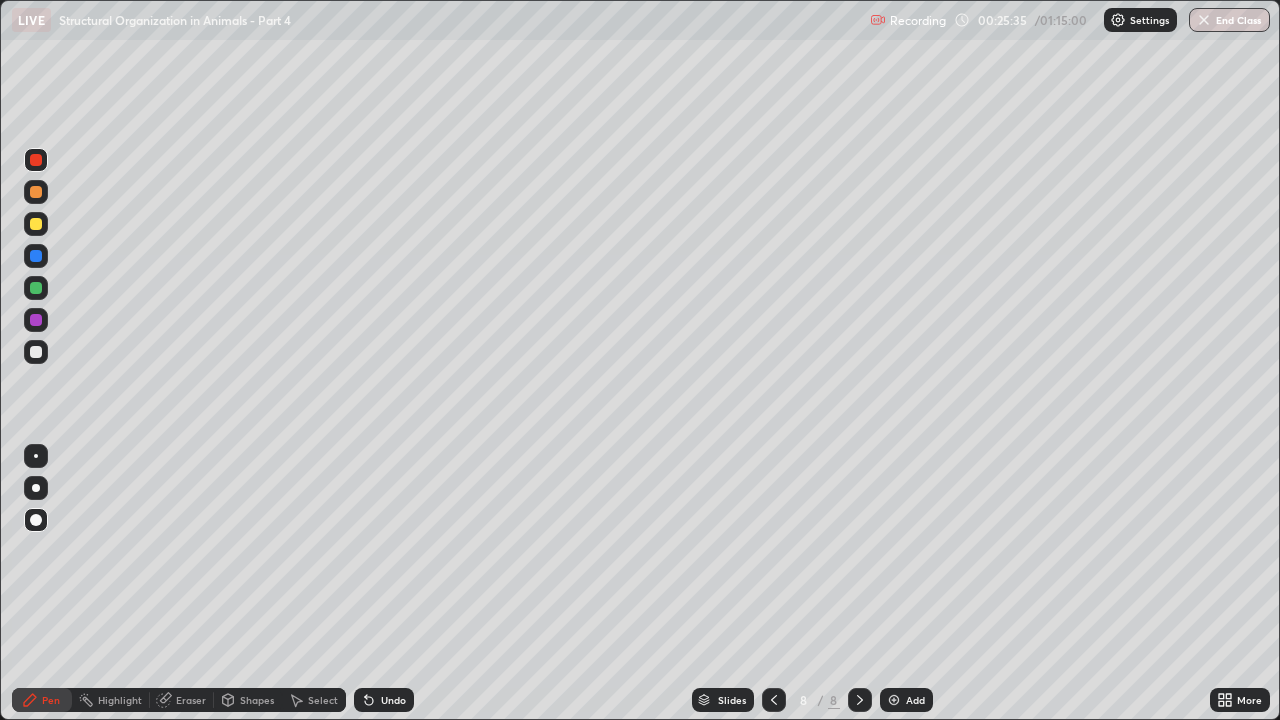 click at bounding box center (36, 288) 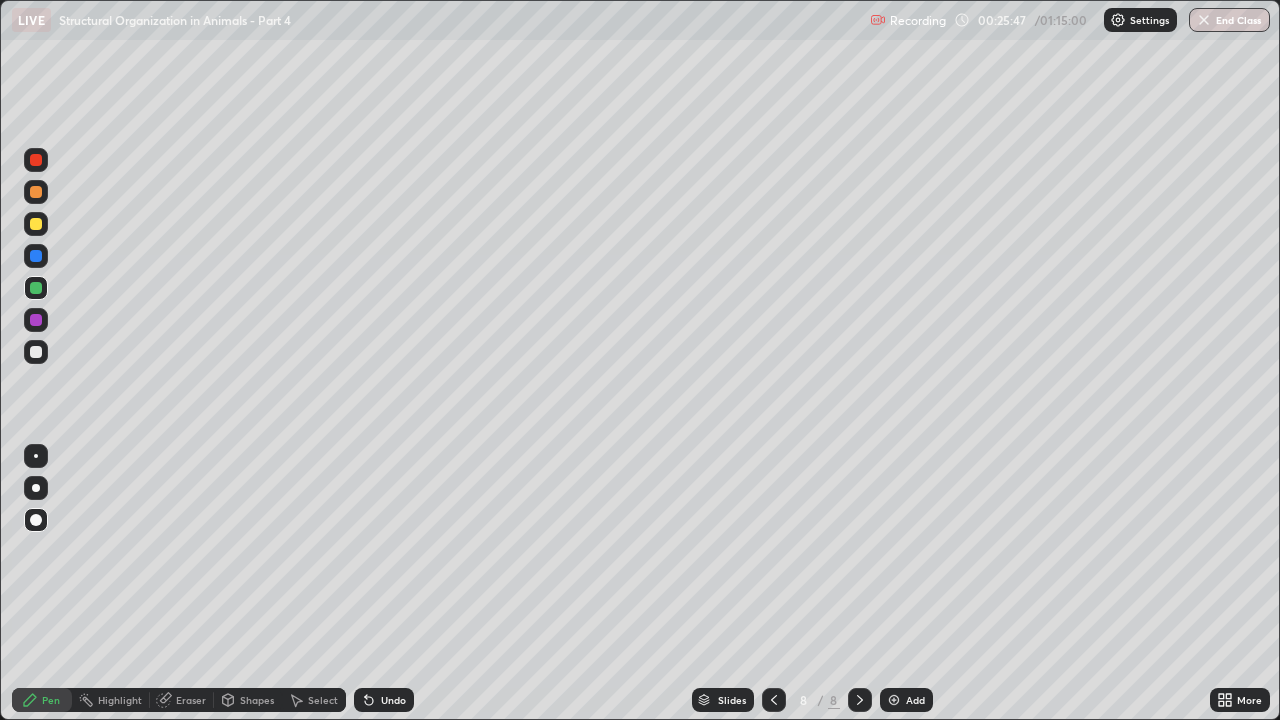 click at bounding box center [36, 224] 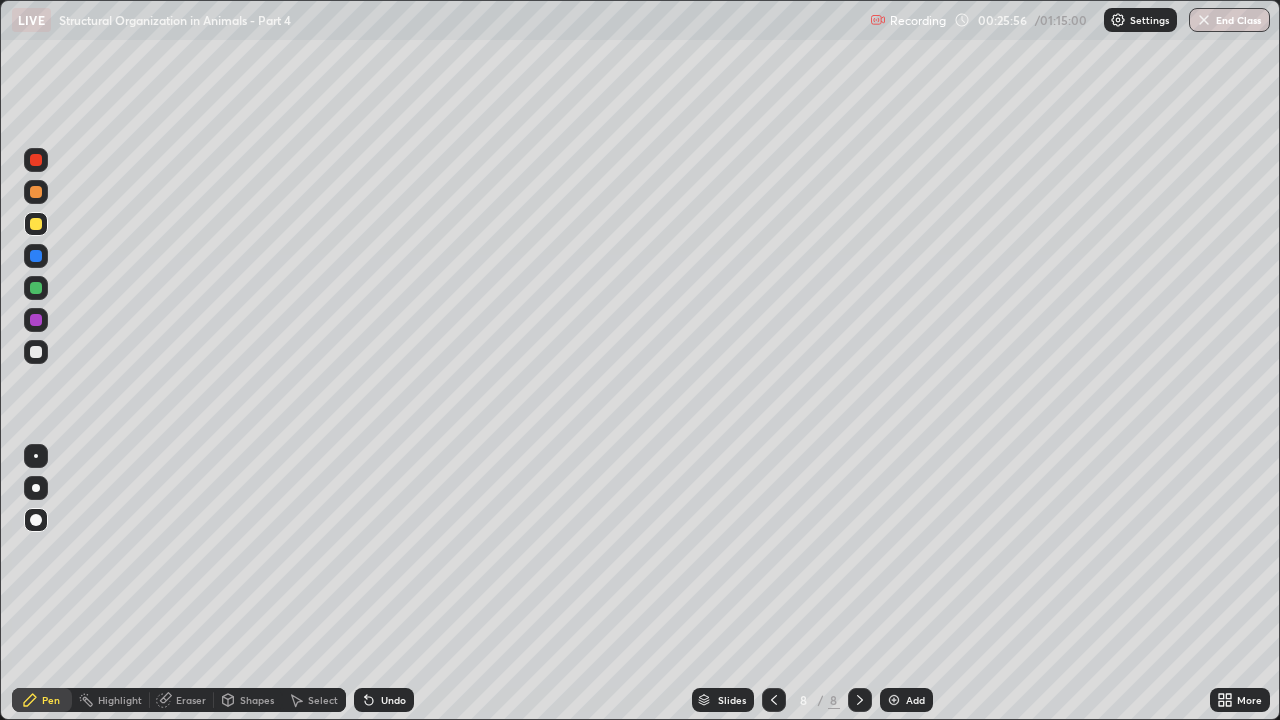 click 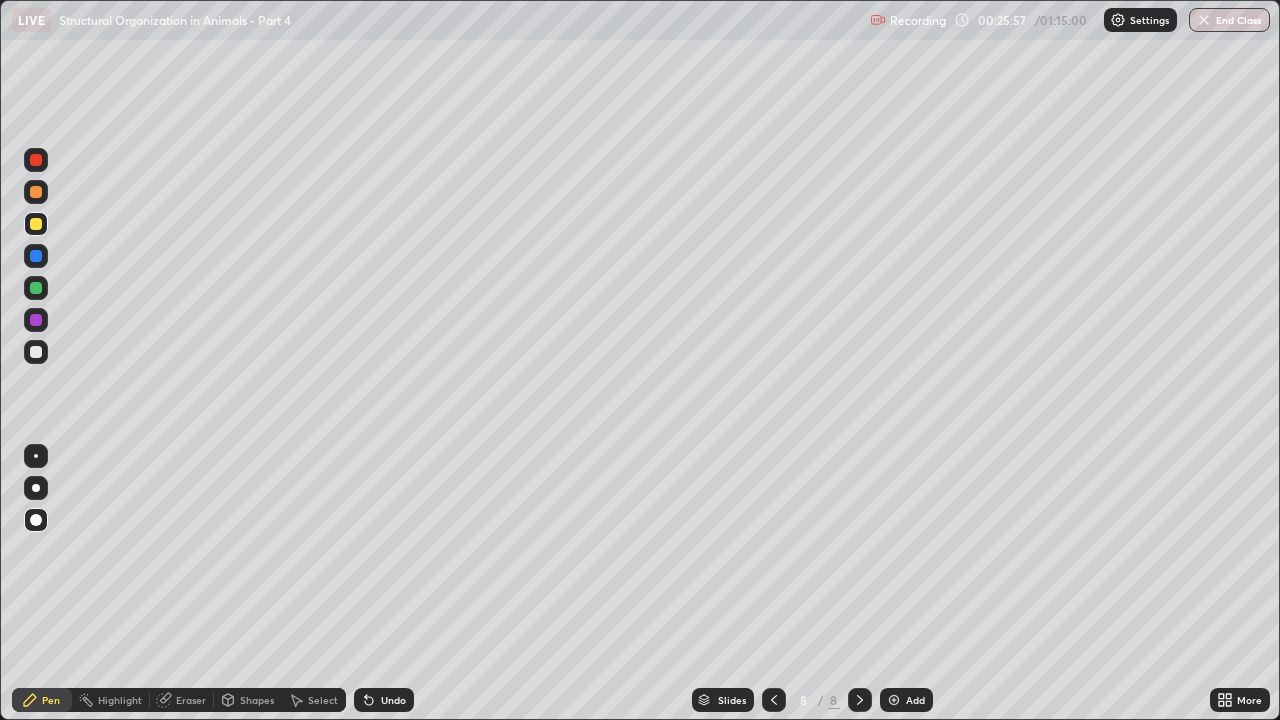 click 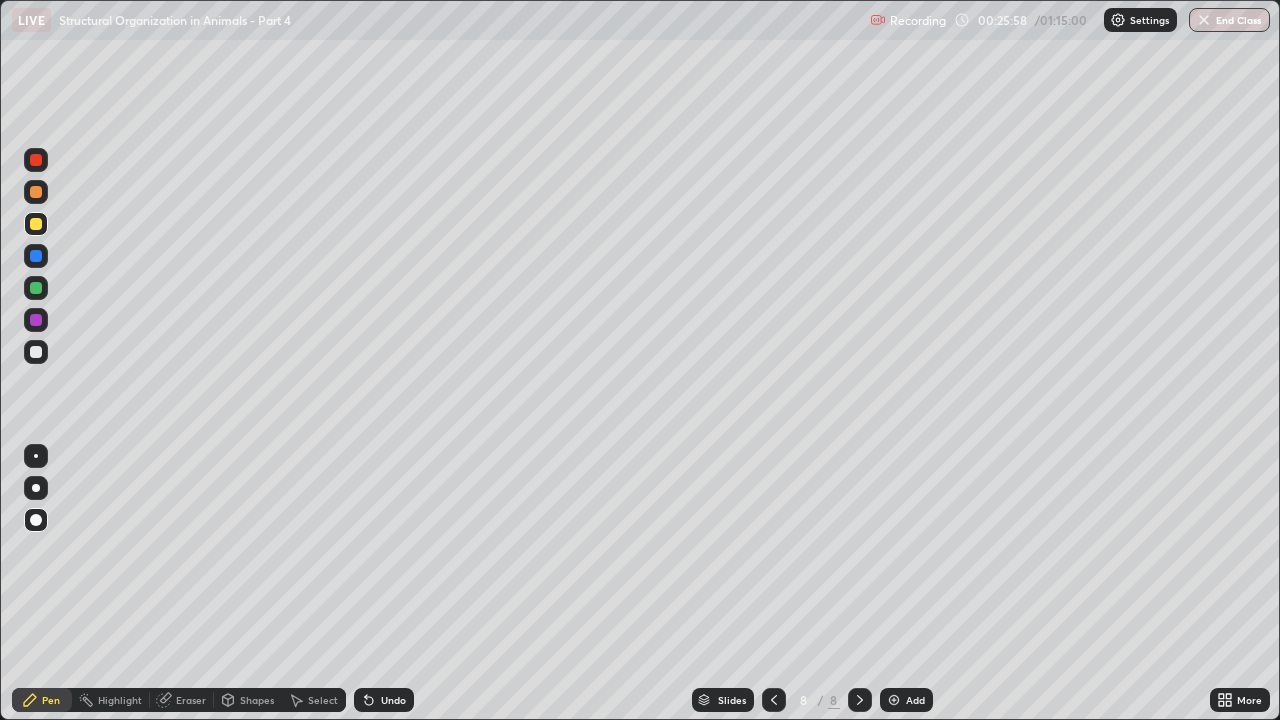 click 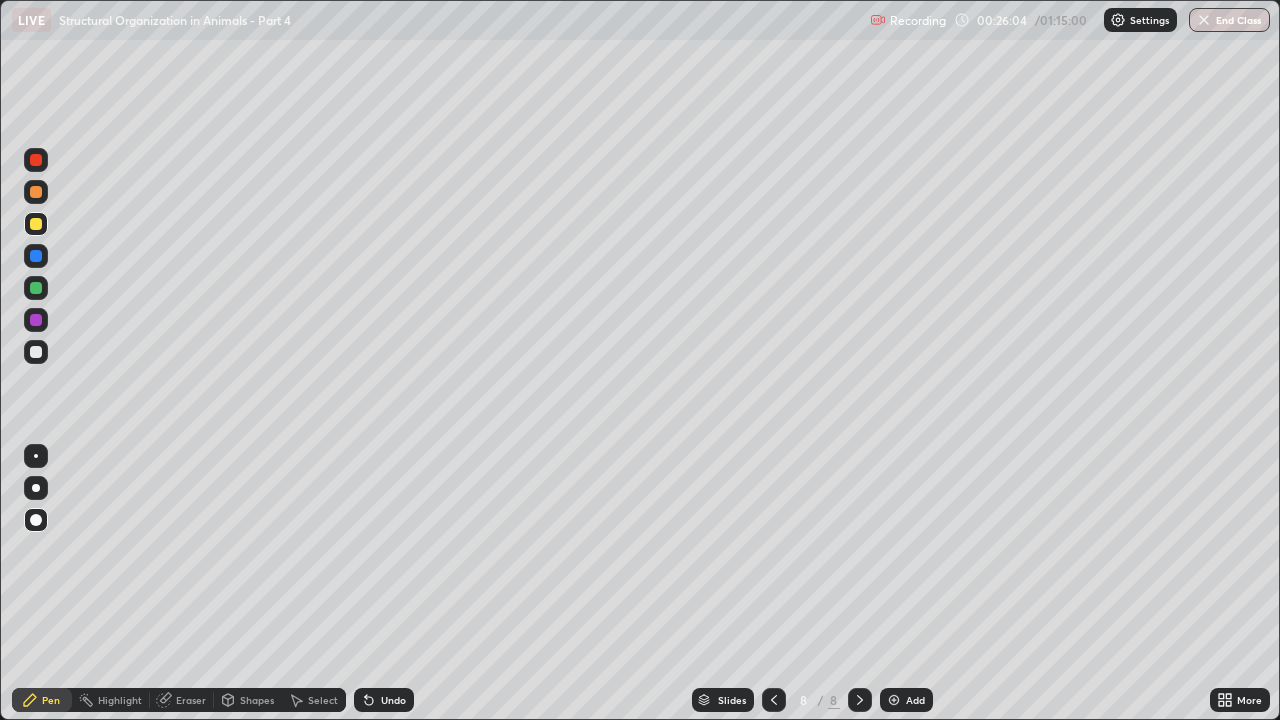 click at bounding box center [36, 352] 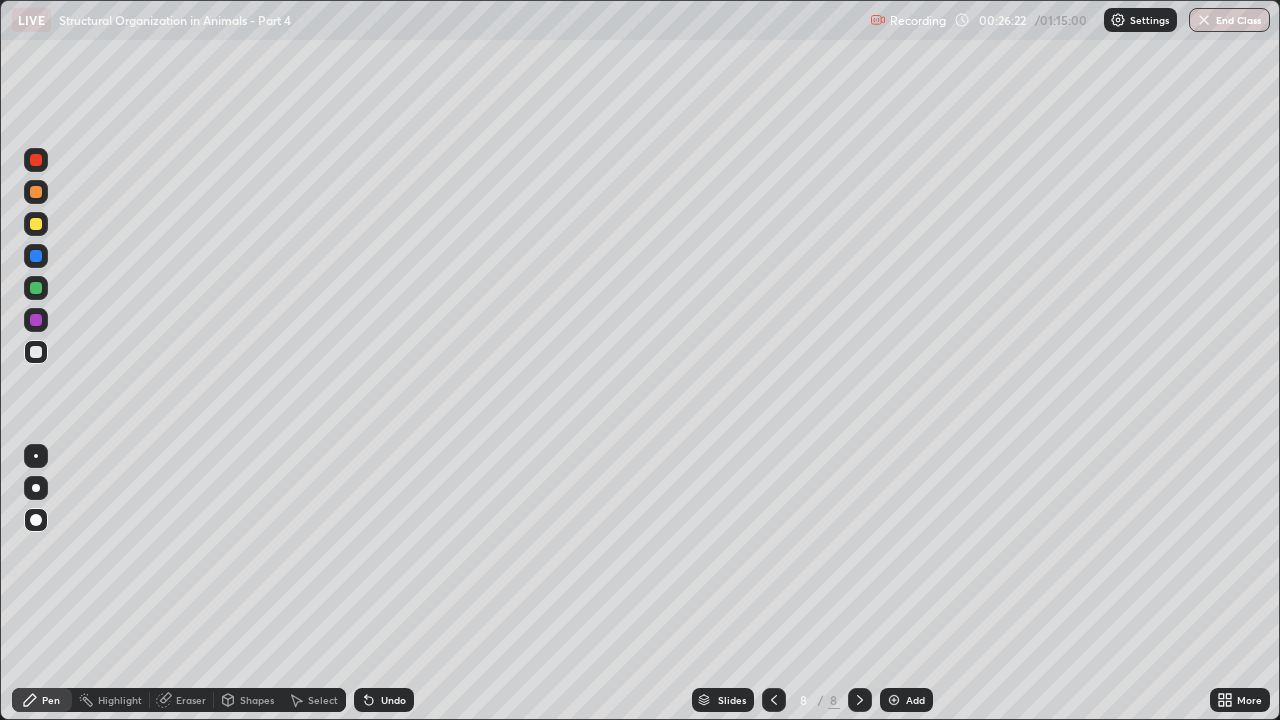 click at bounding box center (36, 320) 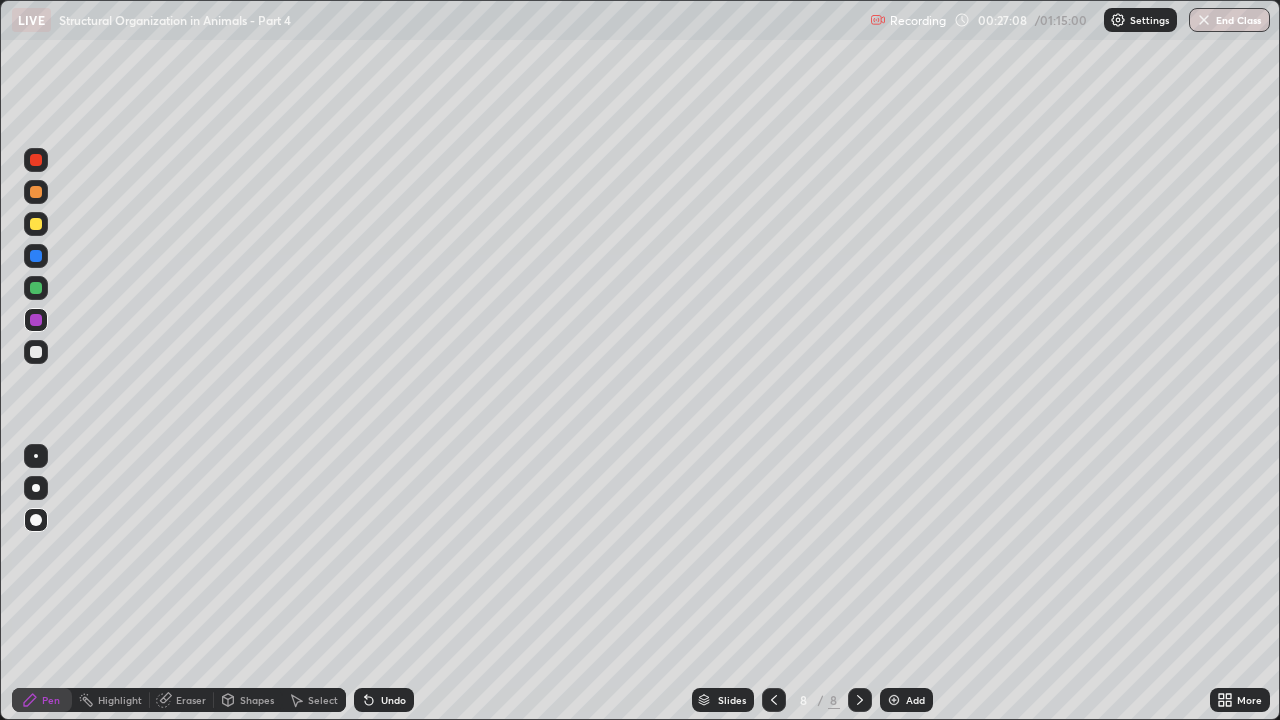click at bounding box center (36, 224) 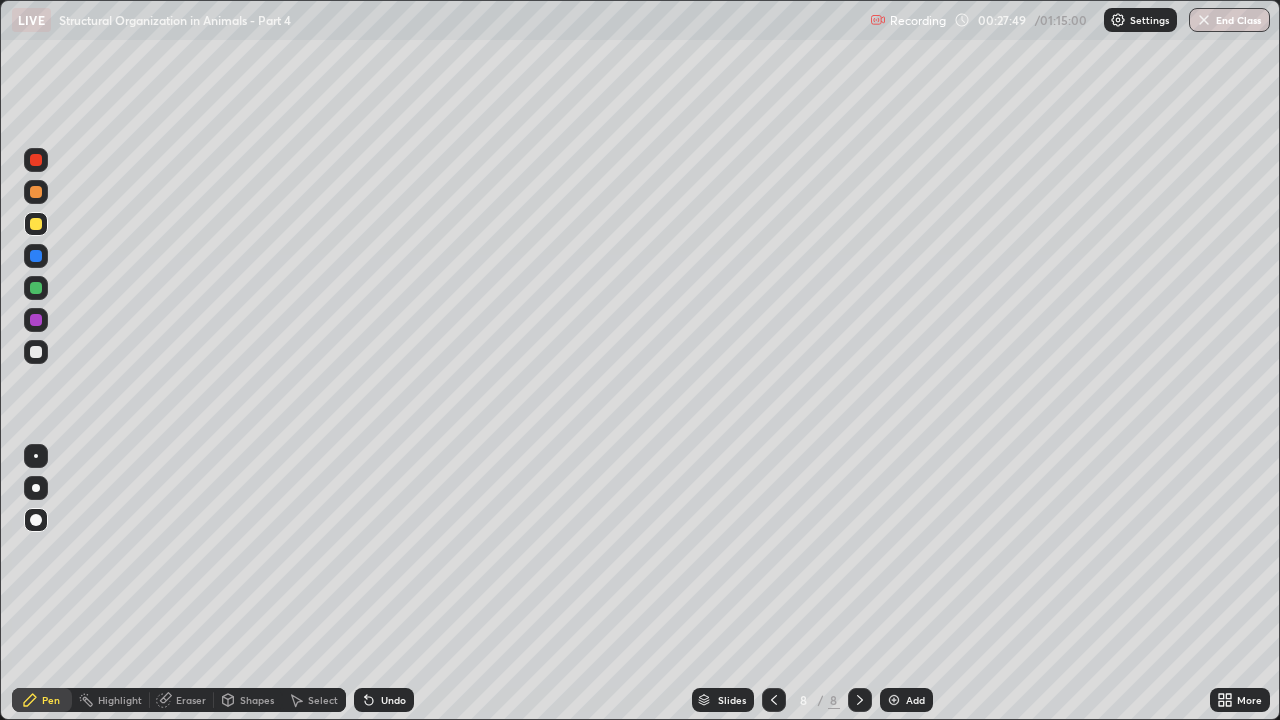 click at bounding box center (36, 352) 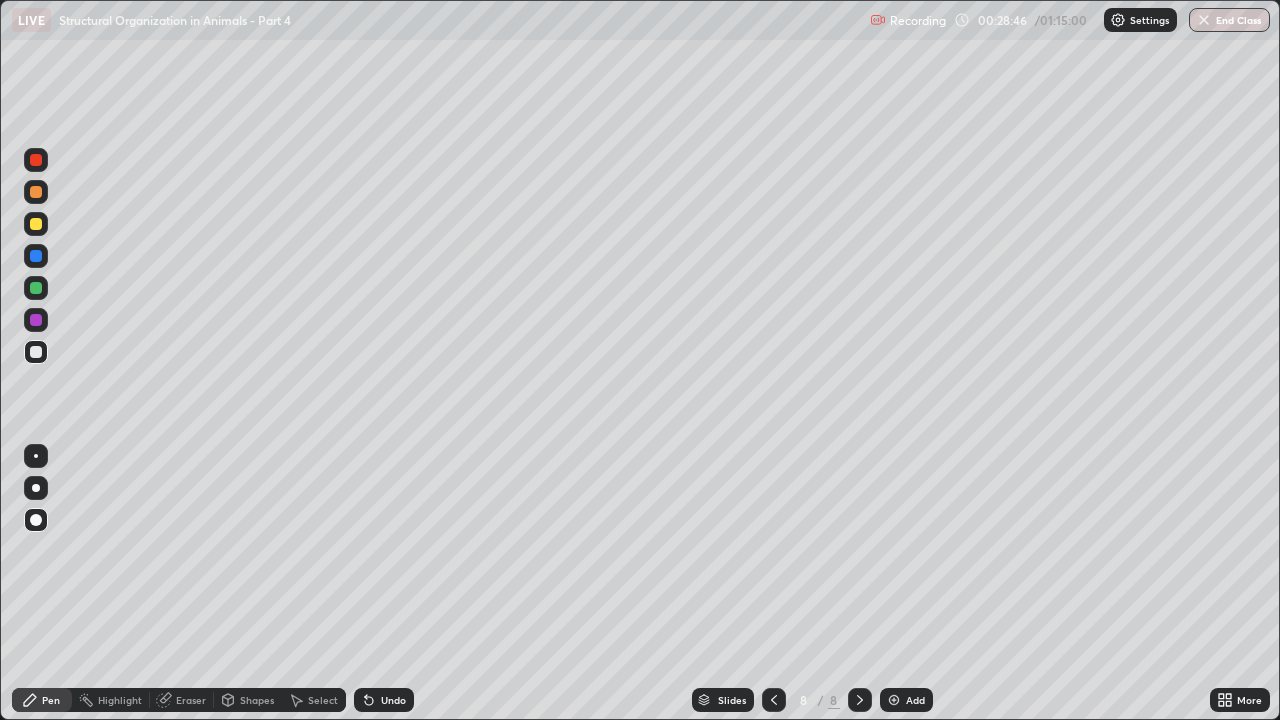 click at bounding box center (36, 288) 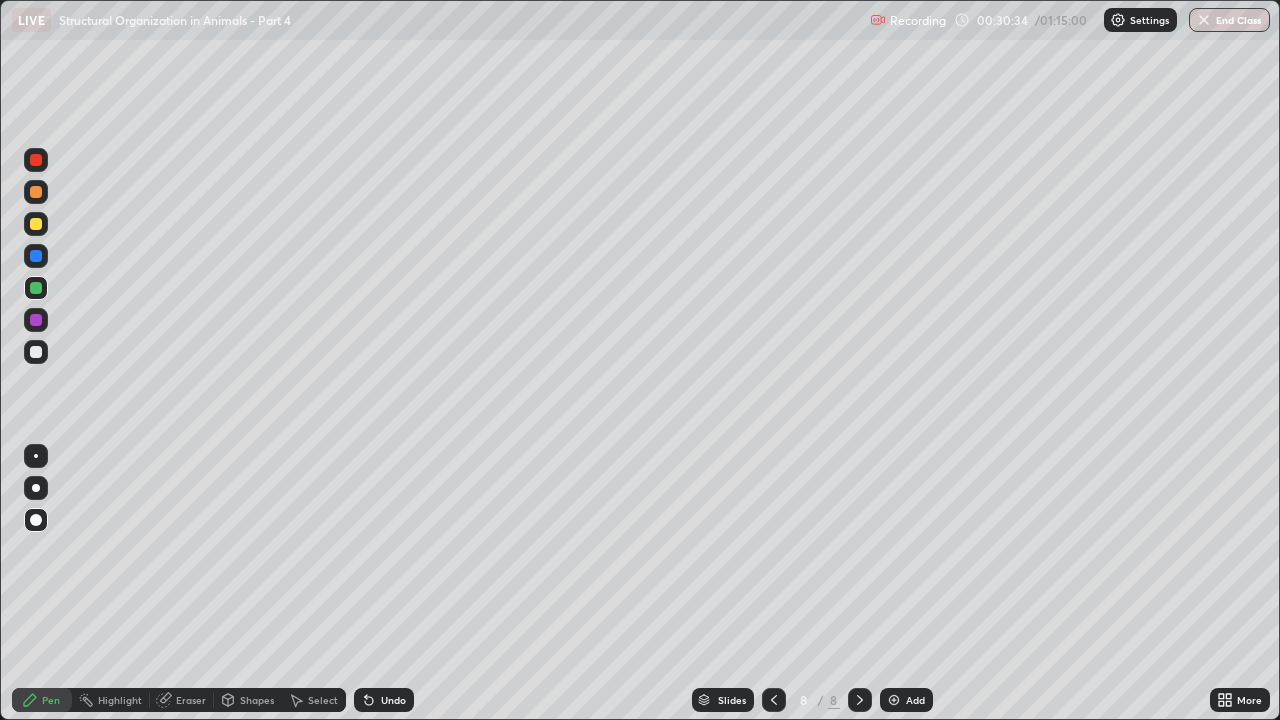 click at bounding box center [774, 700] 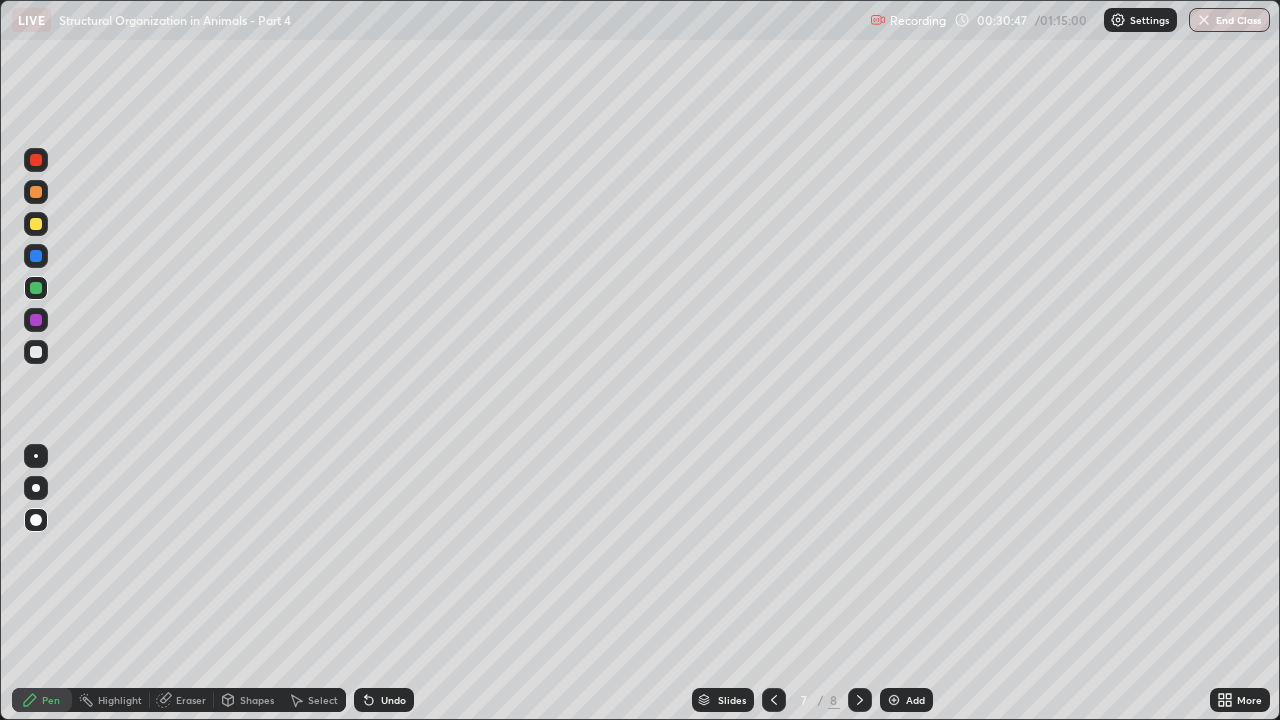 click 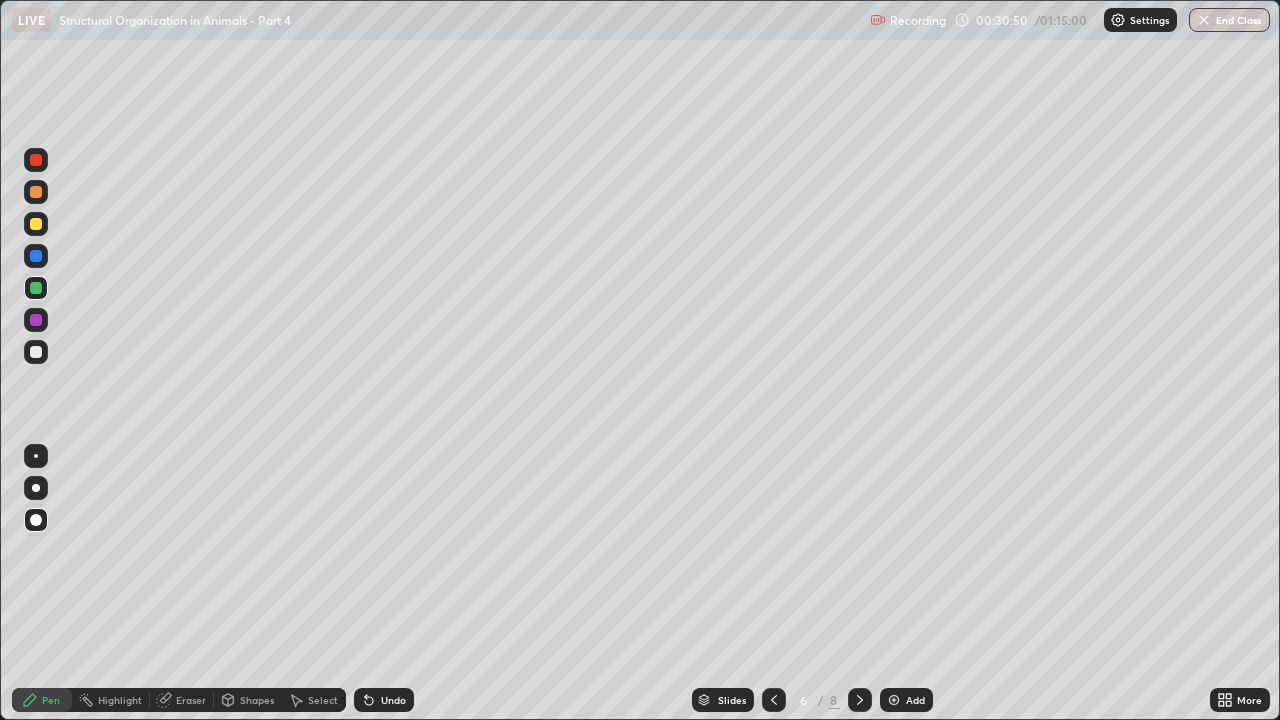 click 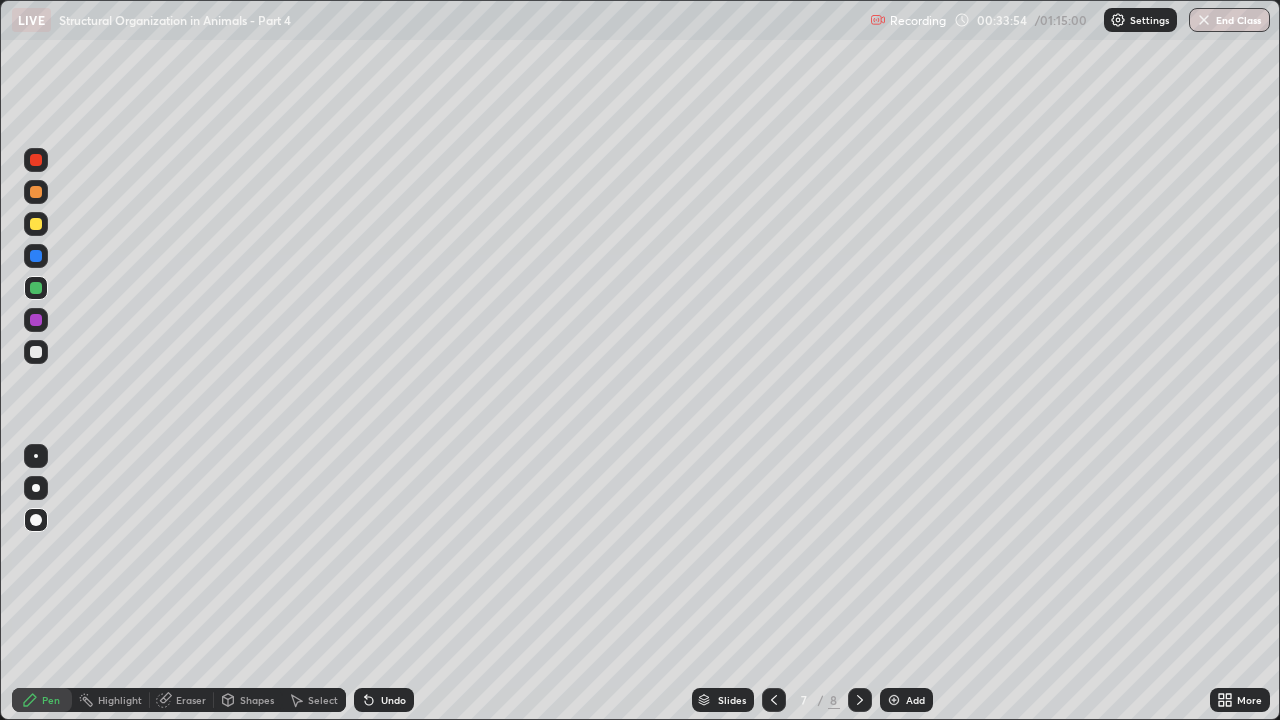 click on "Undo" at bounding box center (393, 700) 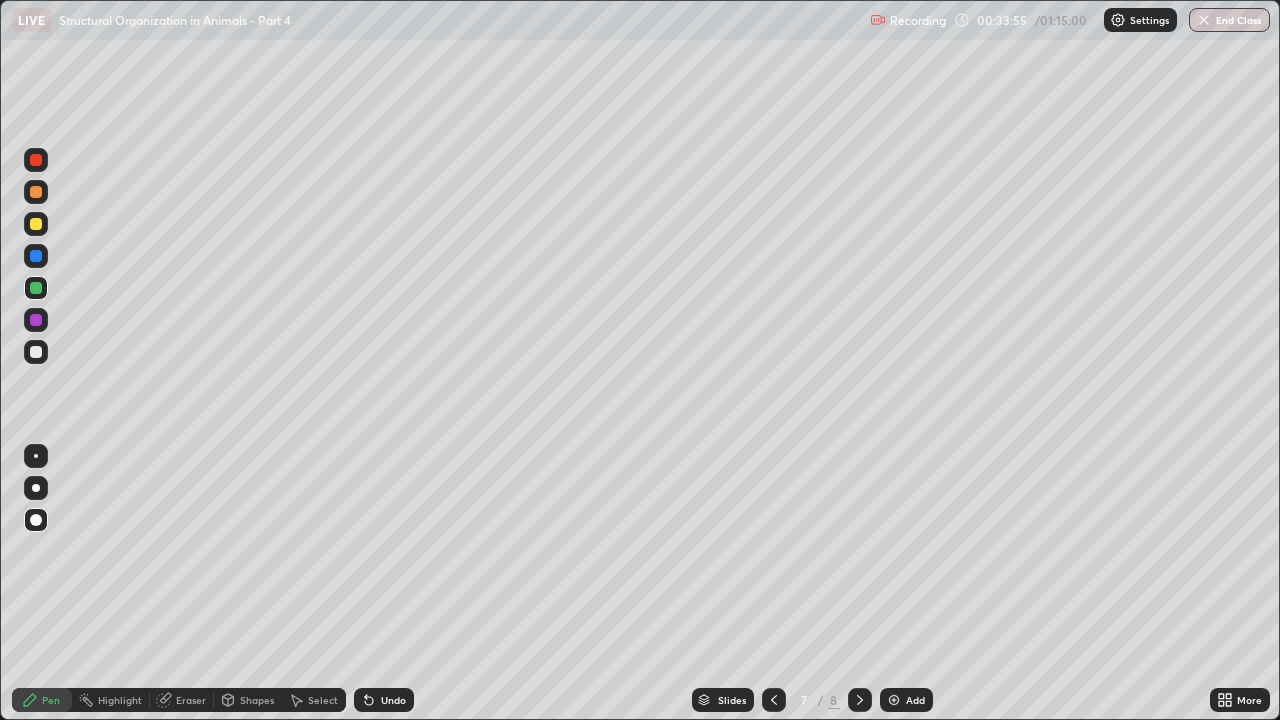 click on "Undo" at bounding box center [384, 700] 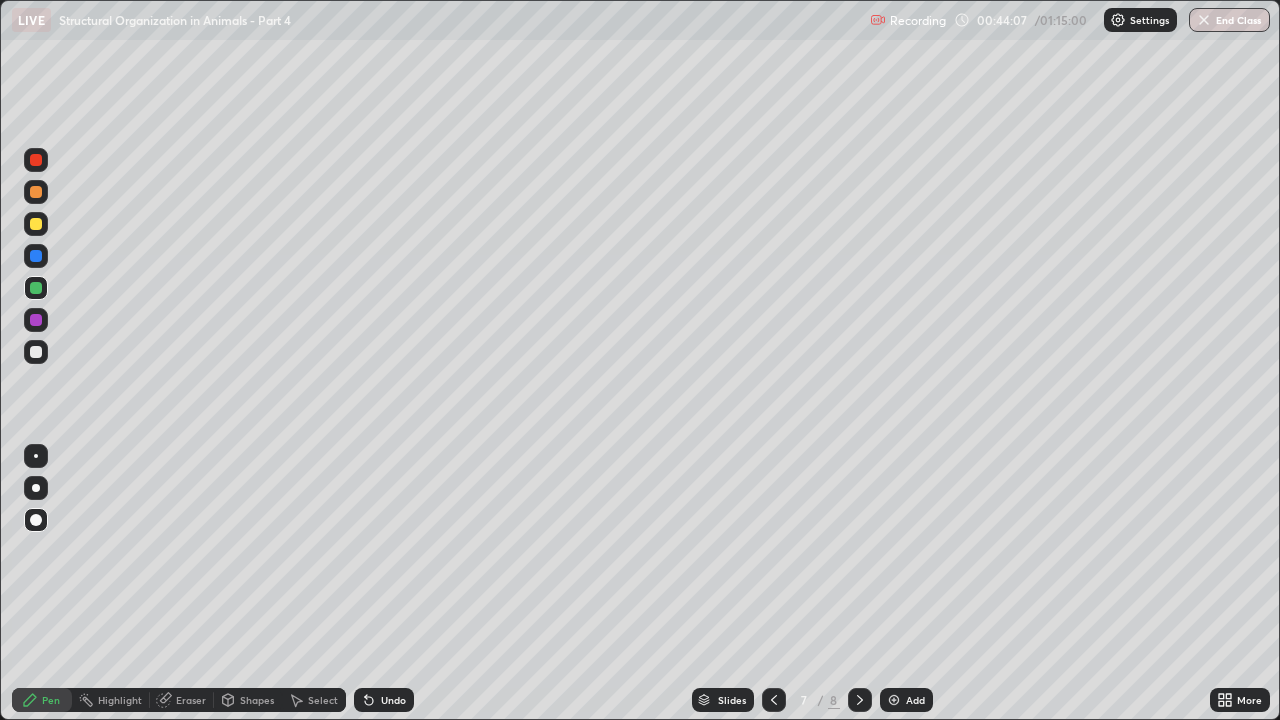 click on "Add" at bounding box center [906, 700] 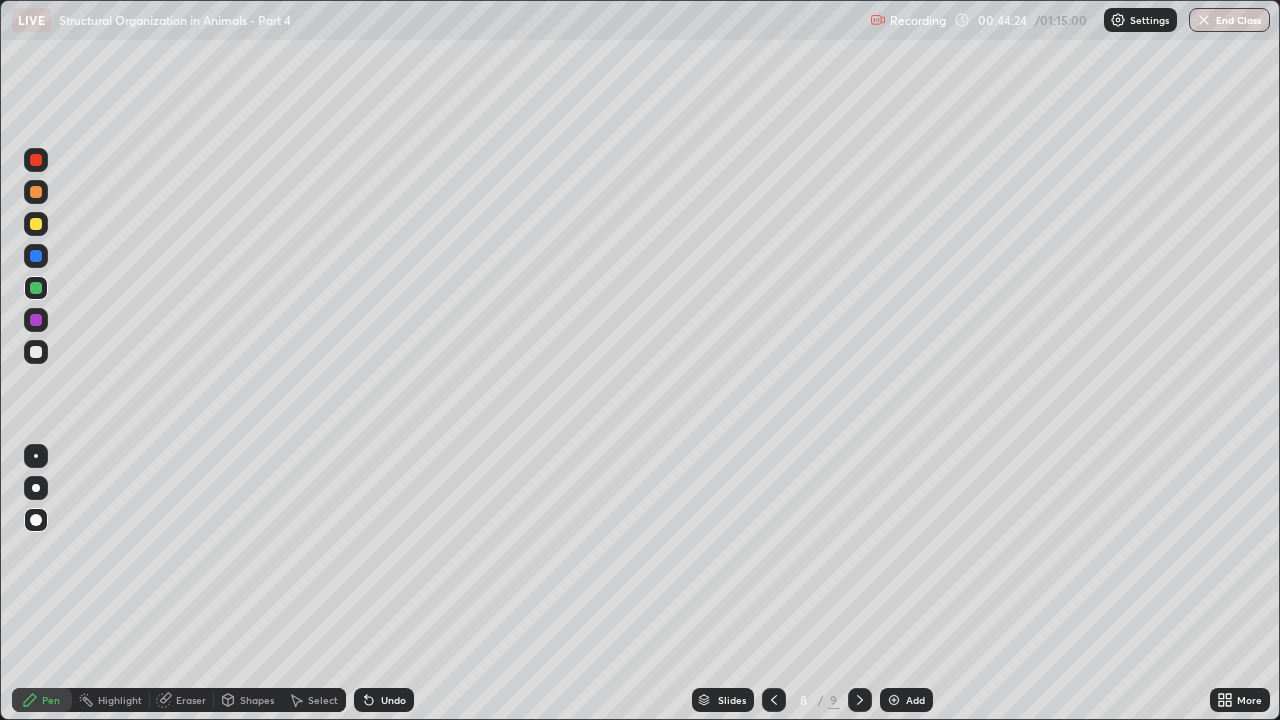 click at bounding box center [36, 224] 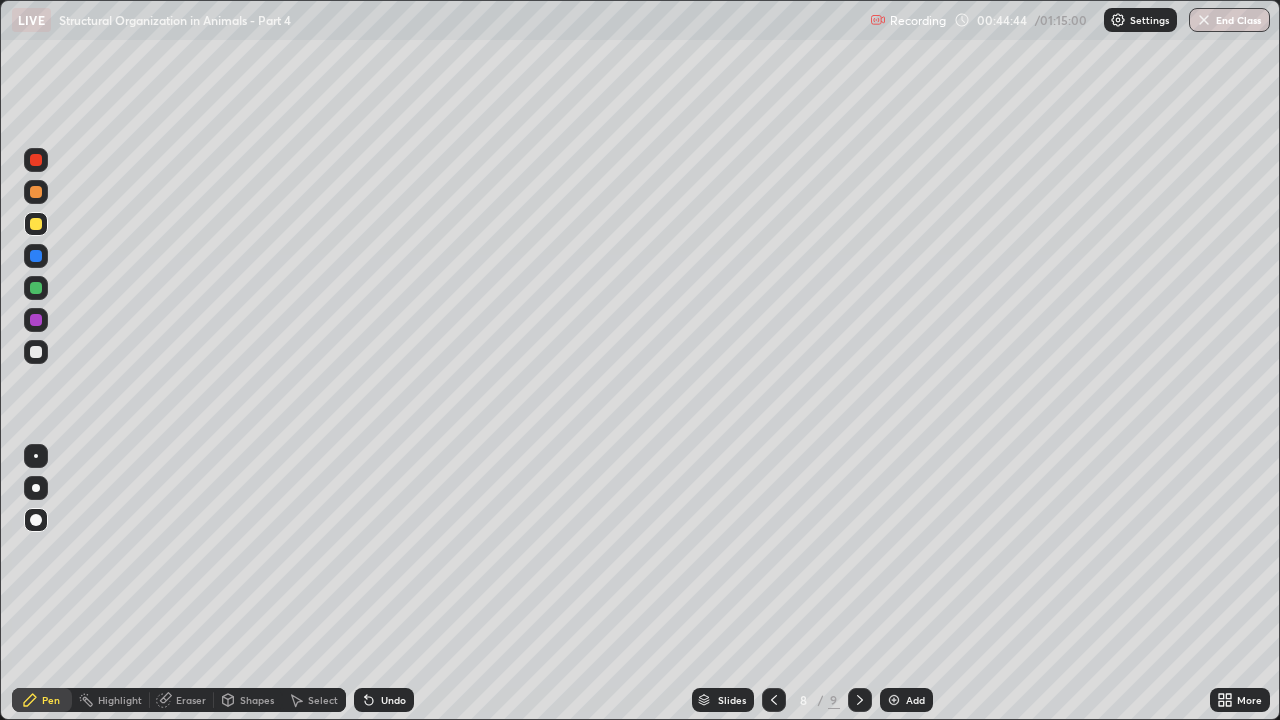 click on "Eraser" at bounding box center (191, 700) 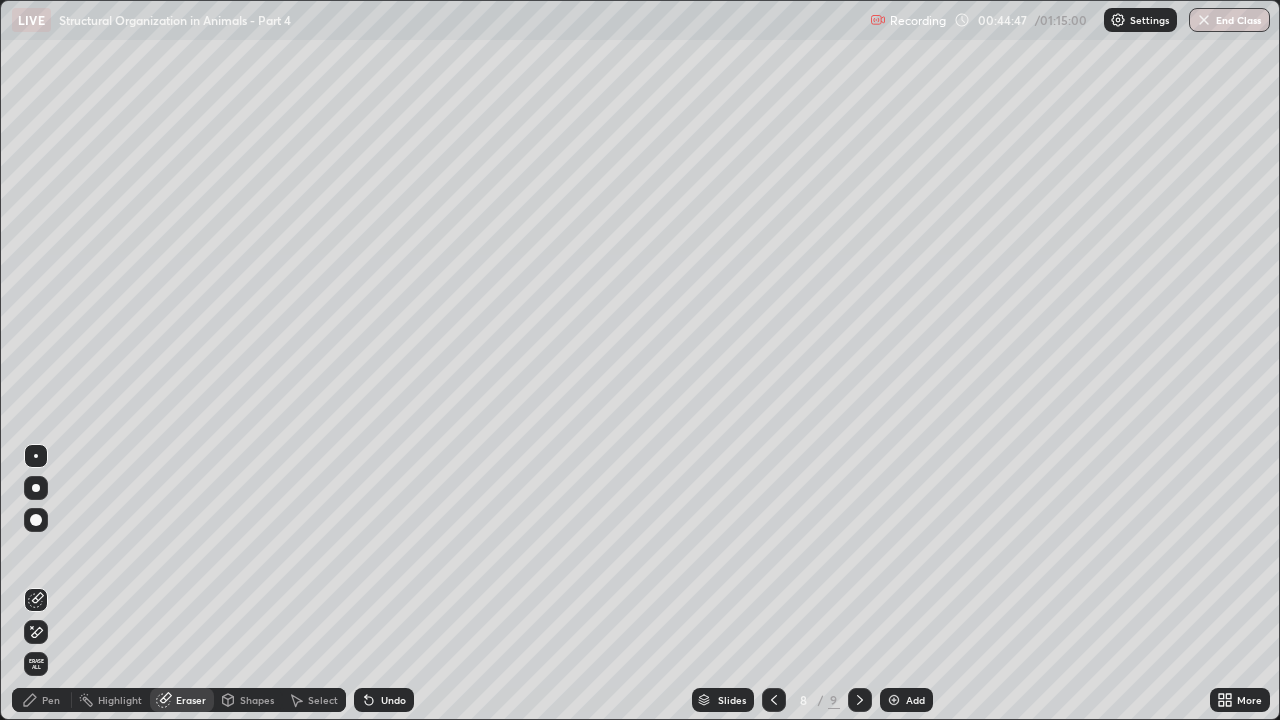 click on "Pen" at bounding box center [51, 700] 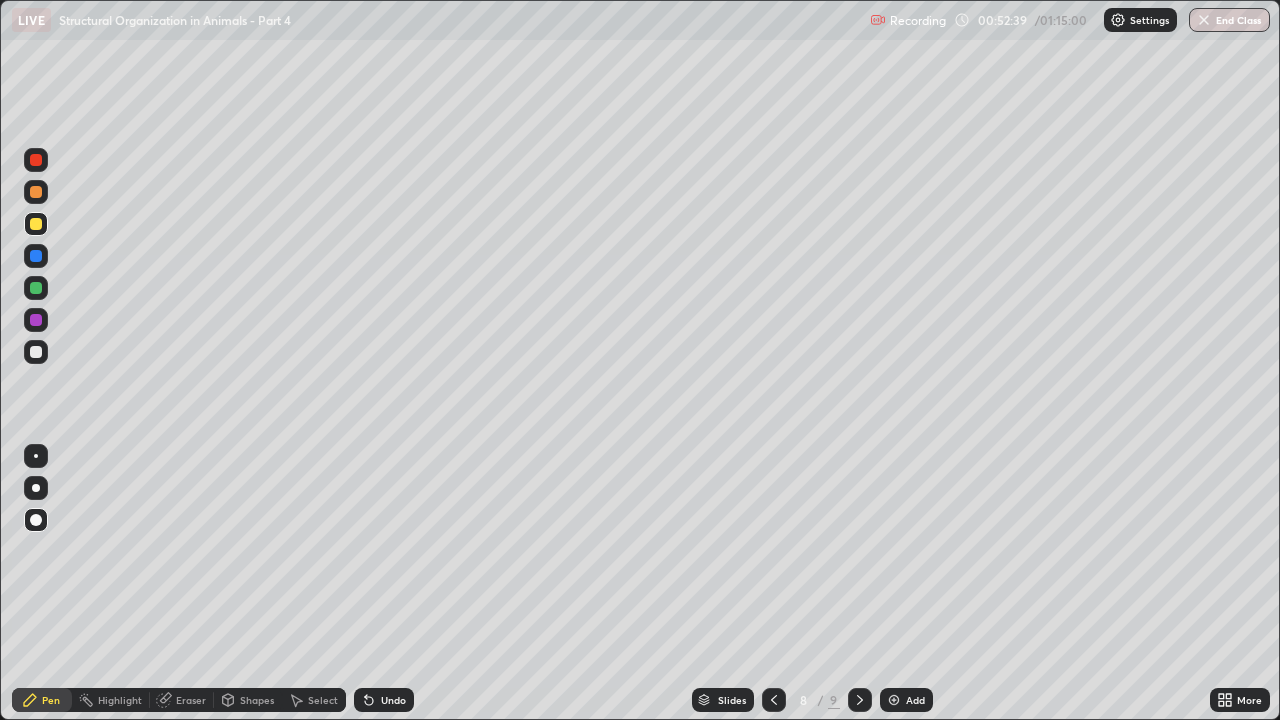 click at bounding box center [894, 700] 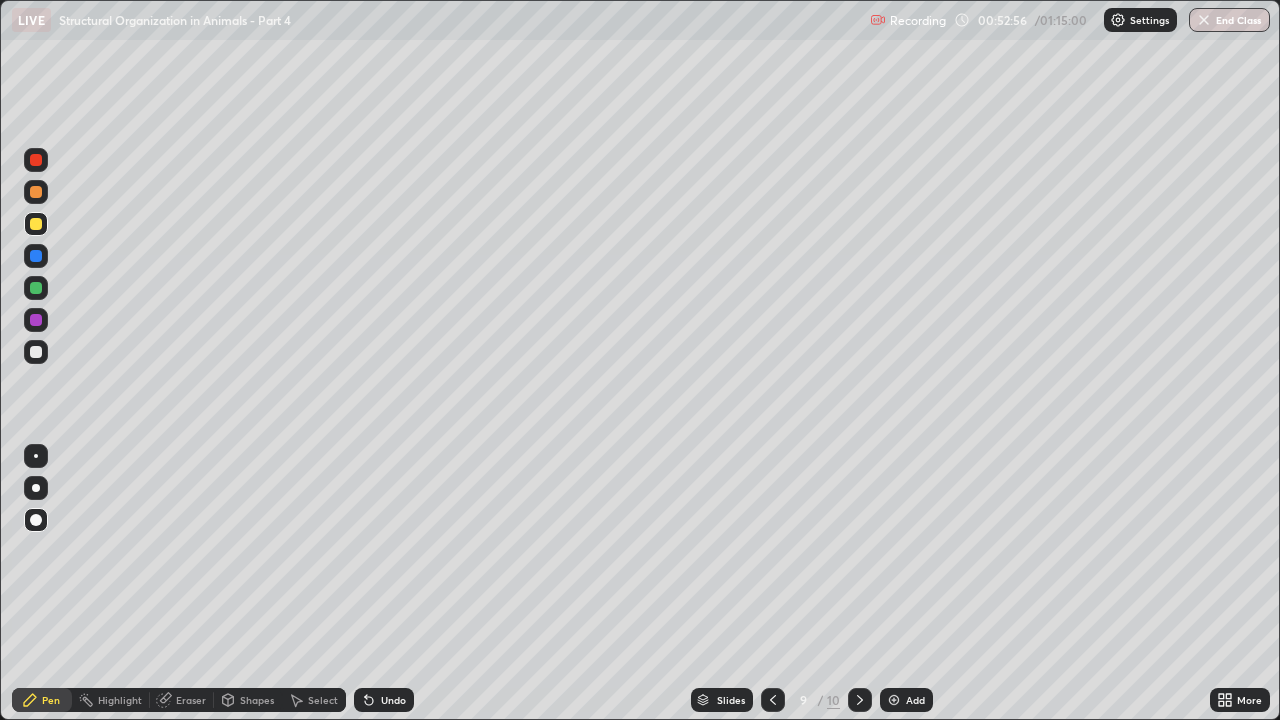 click at bounding box center (36, 288) 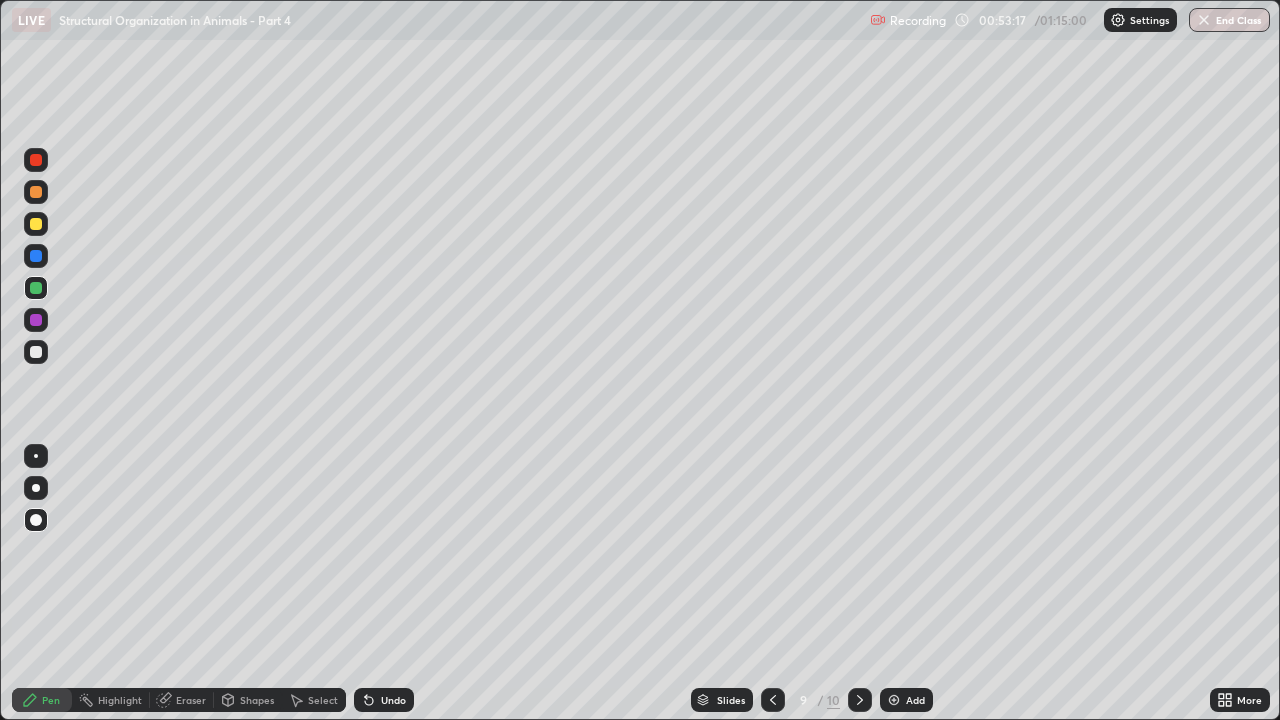 click at bounding box center (36, 352) 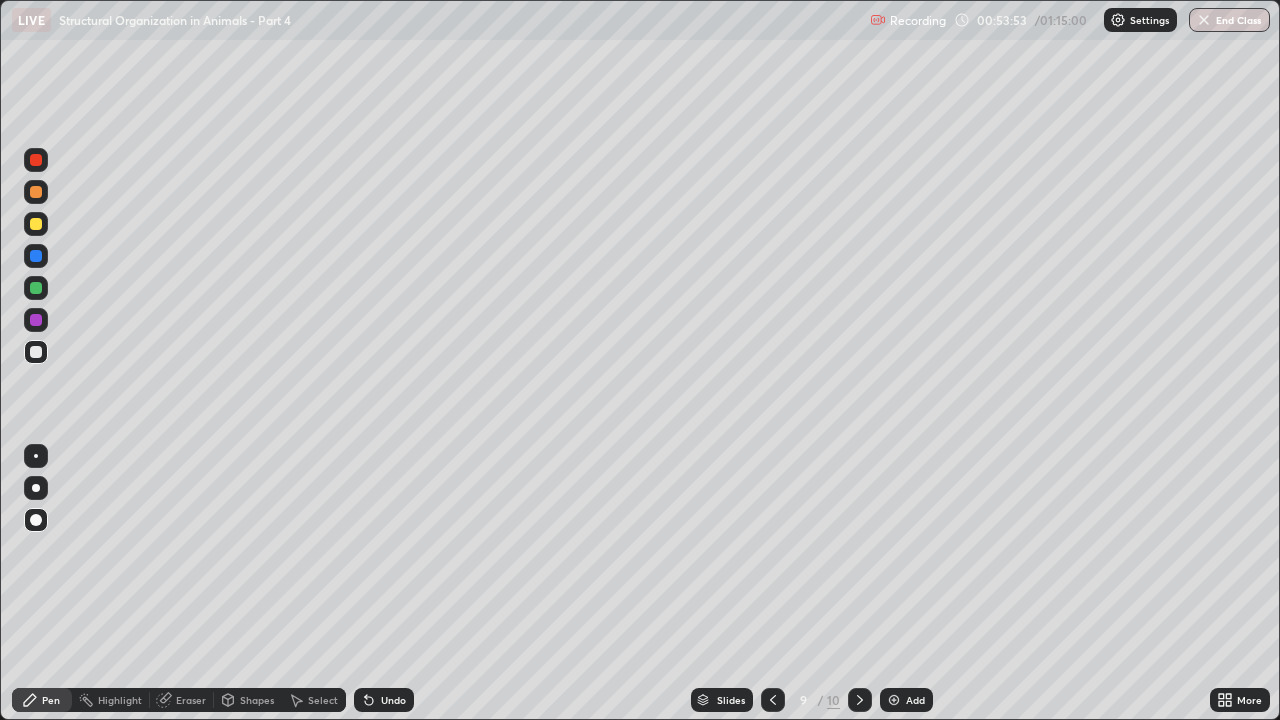 click 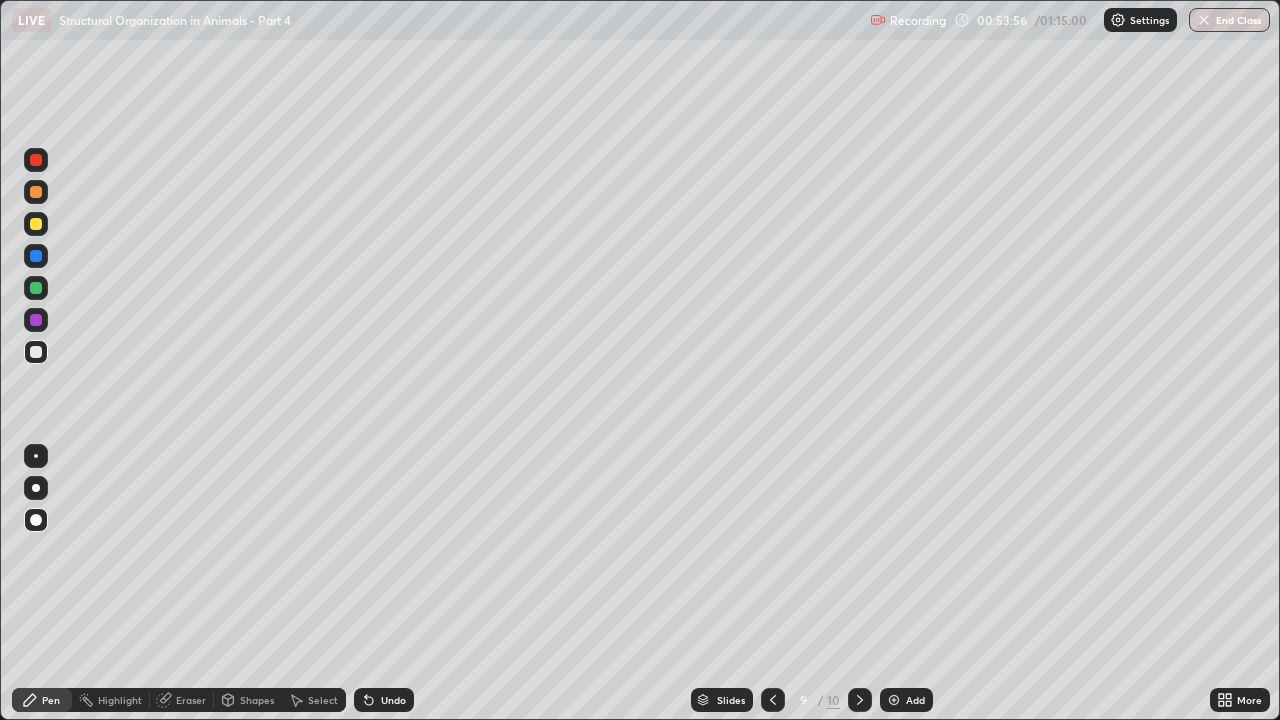 click 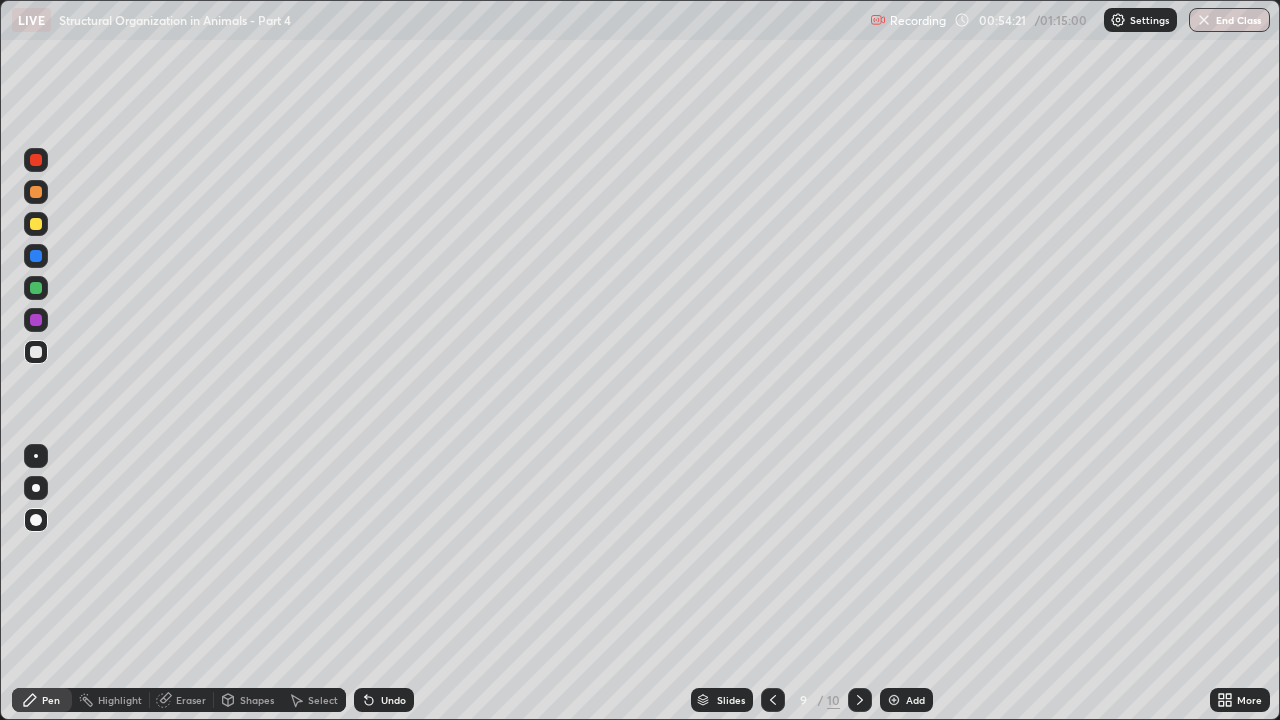 click on "Undo" at bounding box center (384, 700) 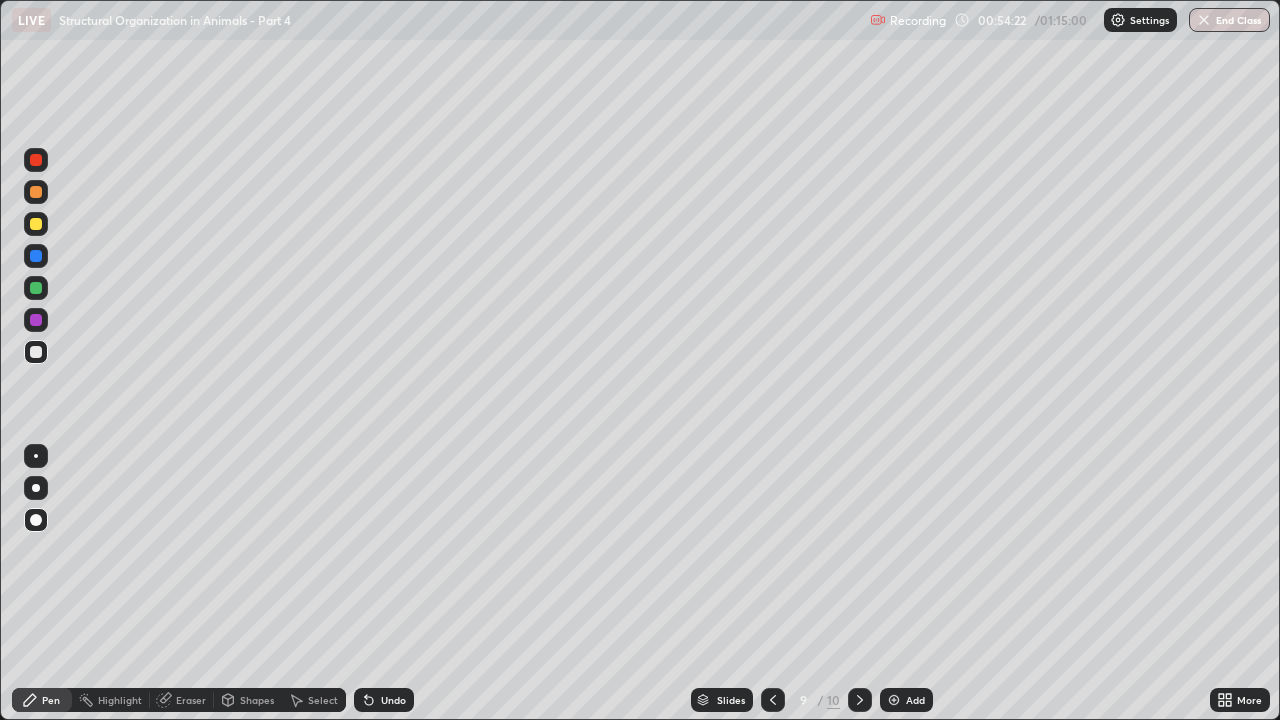 click on "Undo" at bounding box center [384, 700] 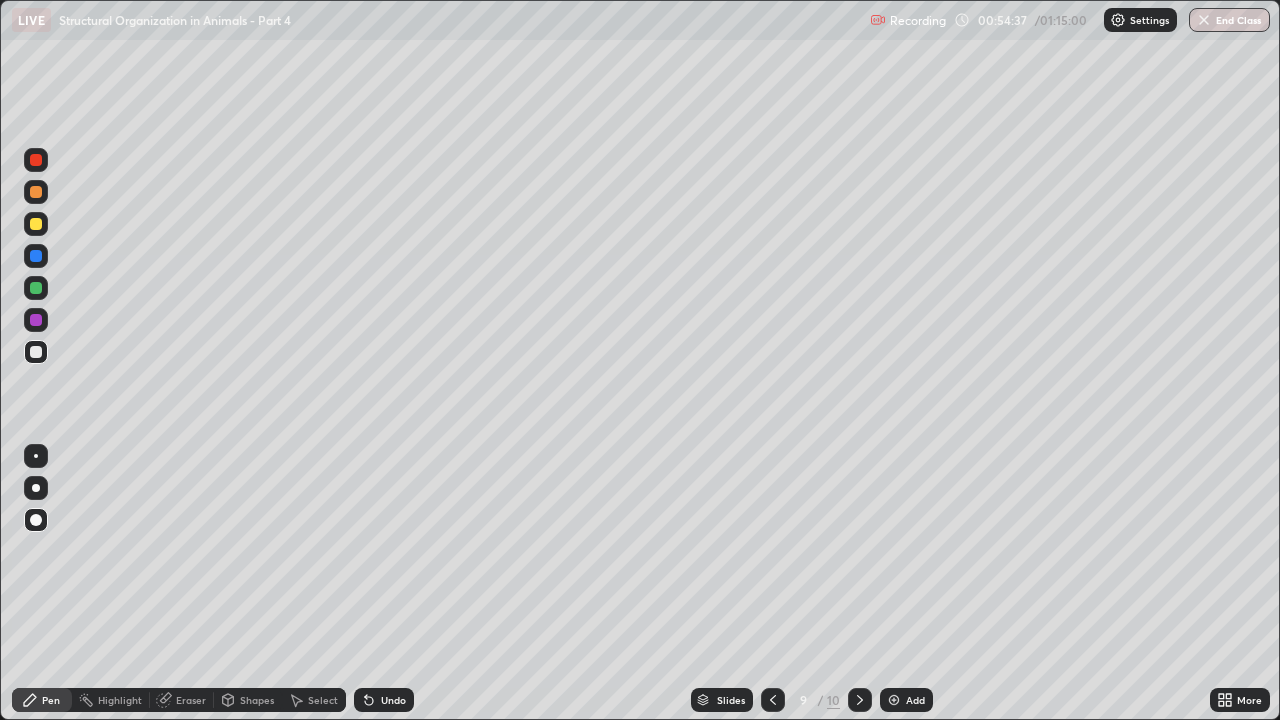 click at bounding box center (36, 192) 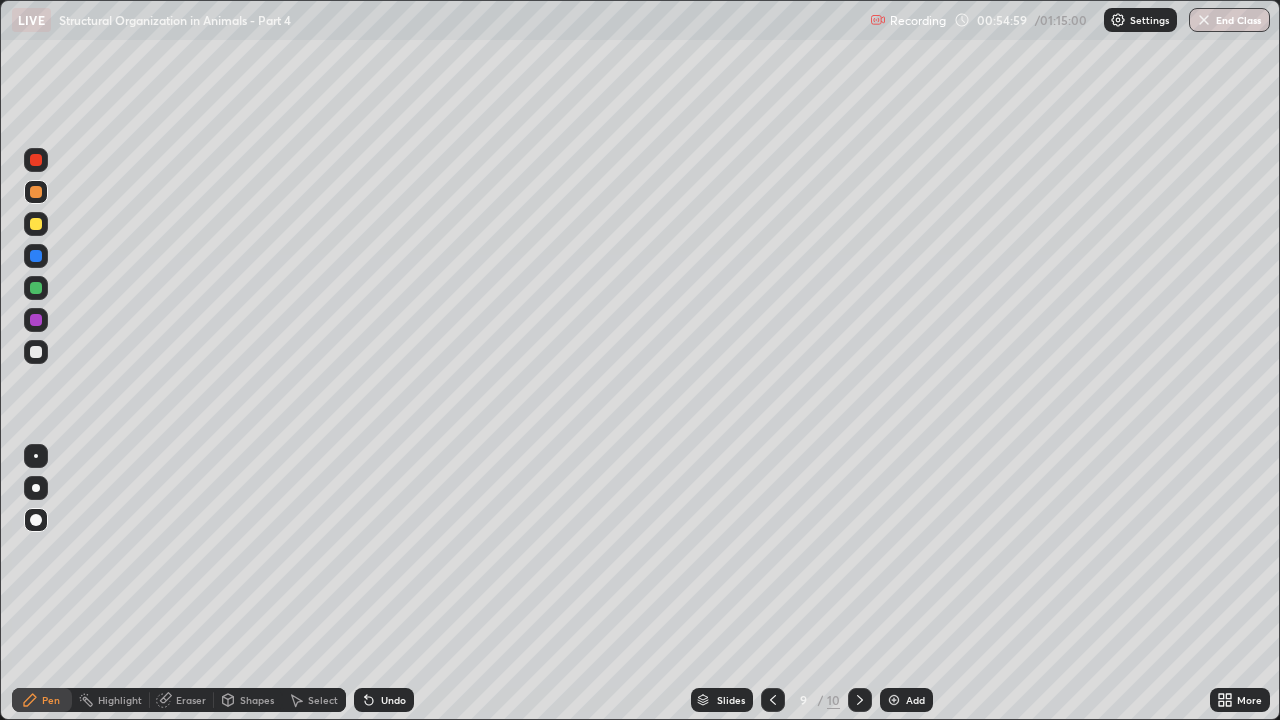 click at bounding box center (36, 256) 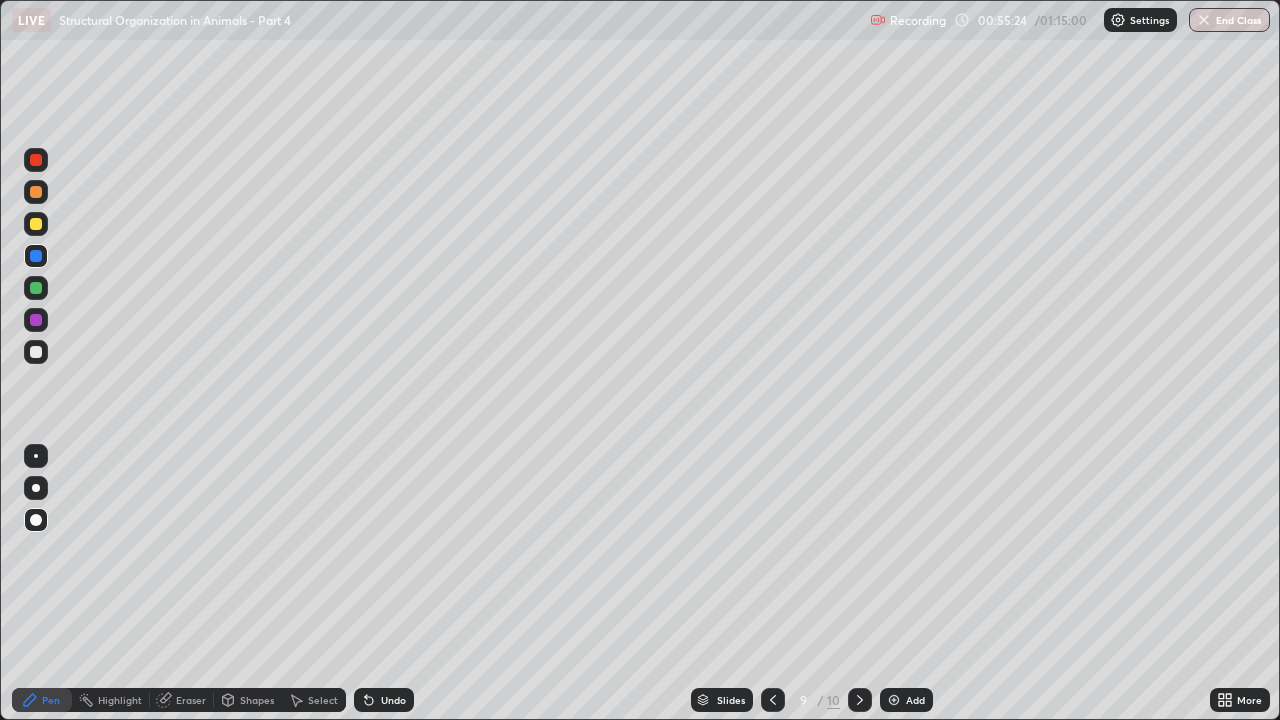 click 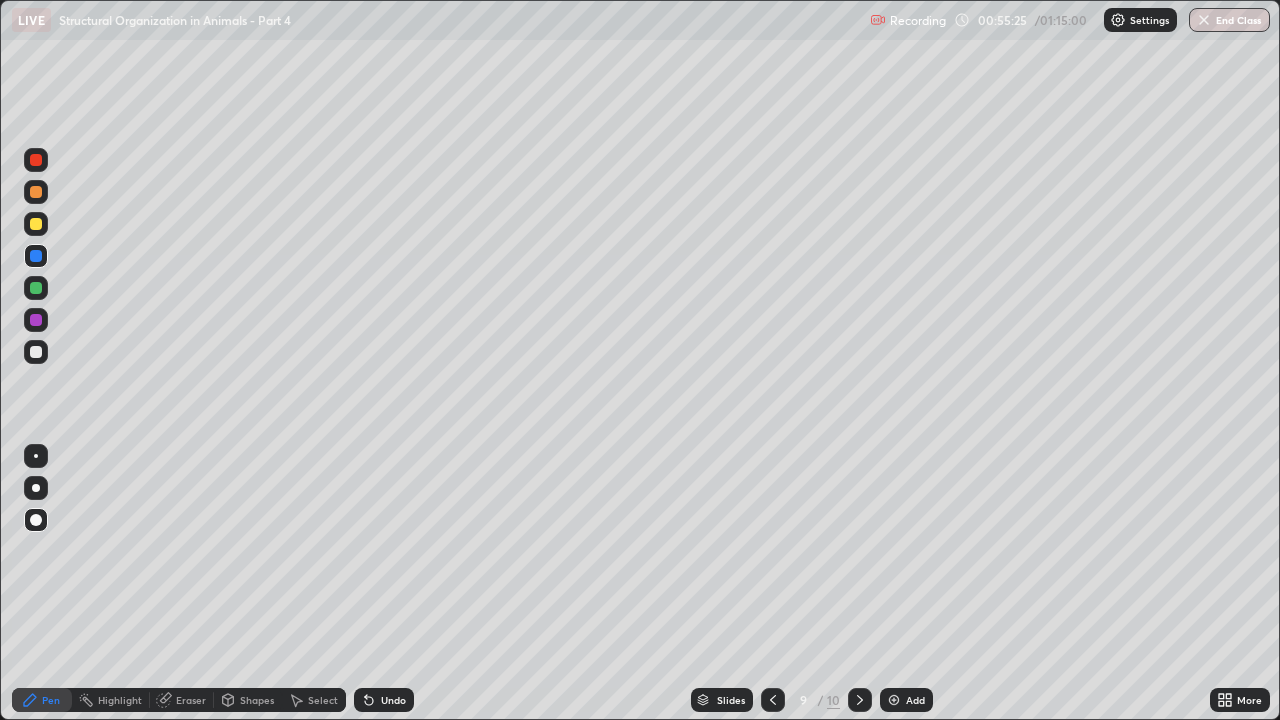 click 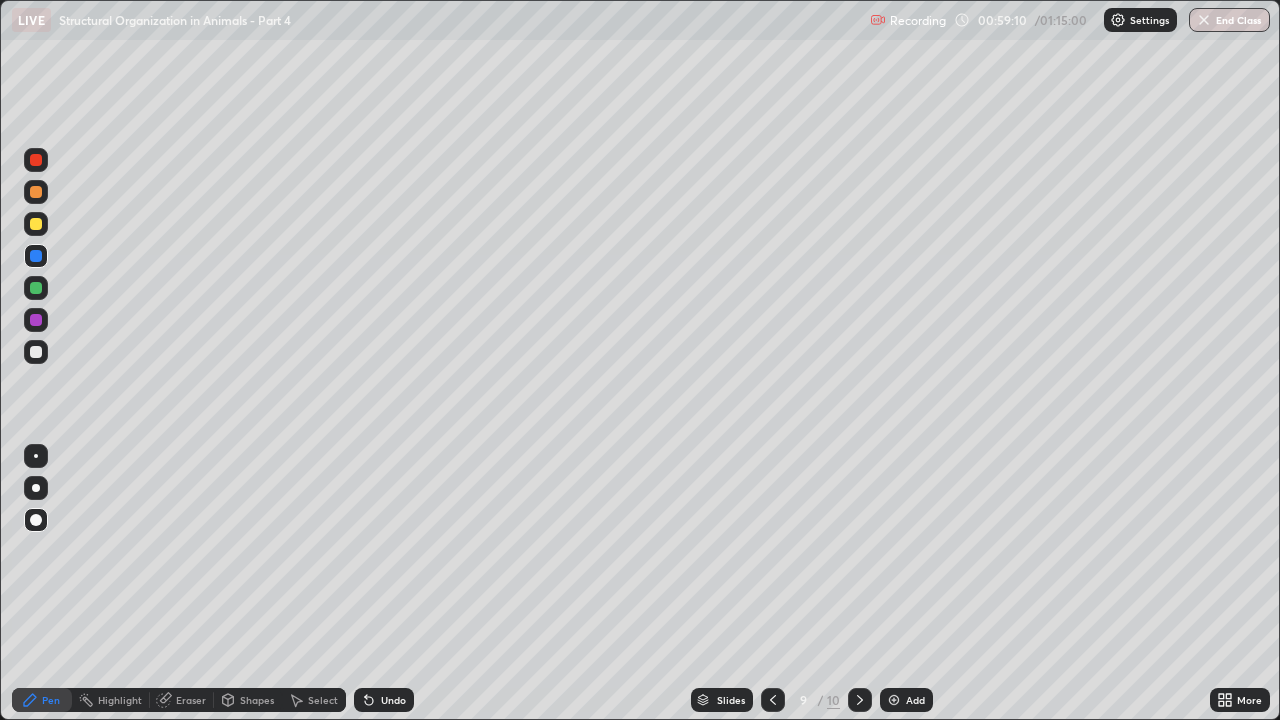 click on "Eraser" at bounding box center (191, 700) 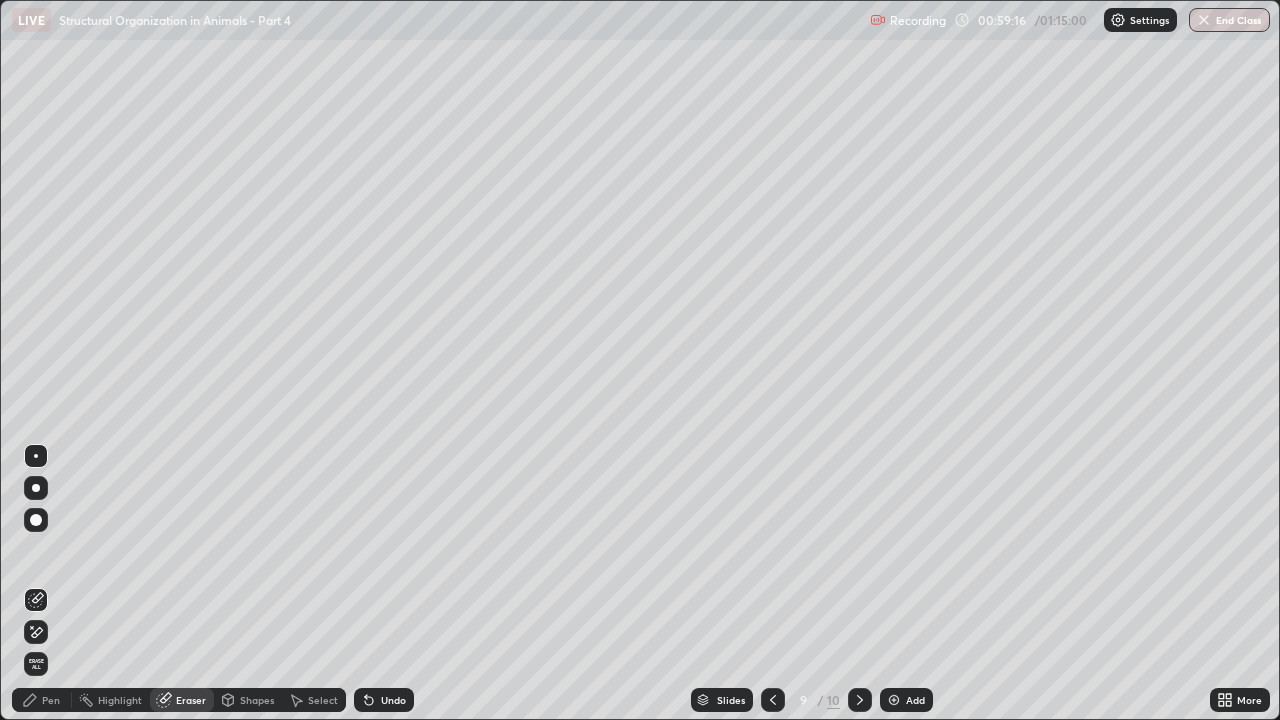 click on "Pen" at bounding box center [51, 700] 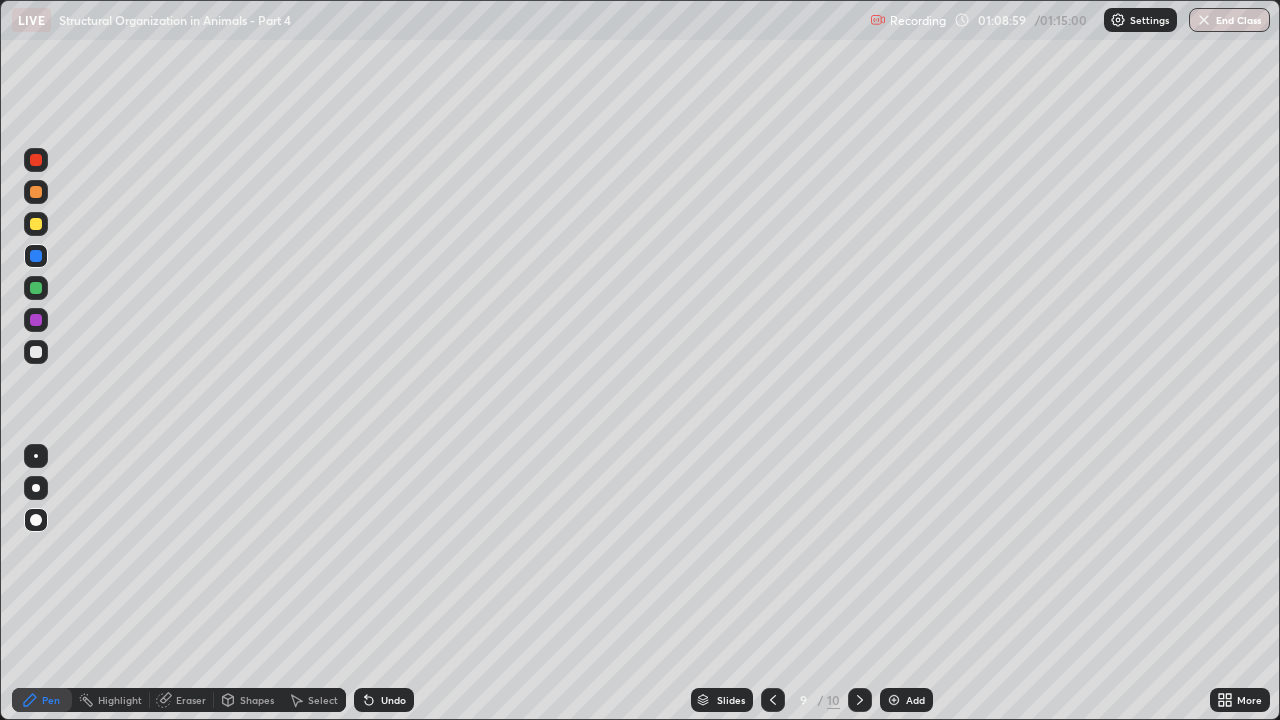 click on "Add" at bounding box center (906, 700) 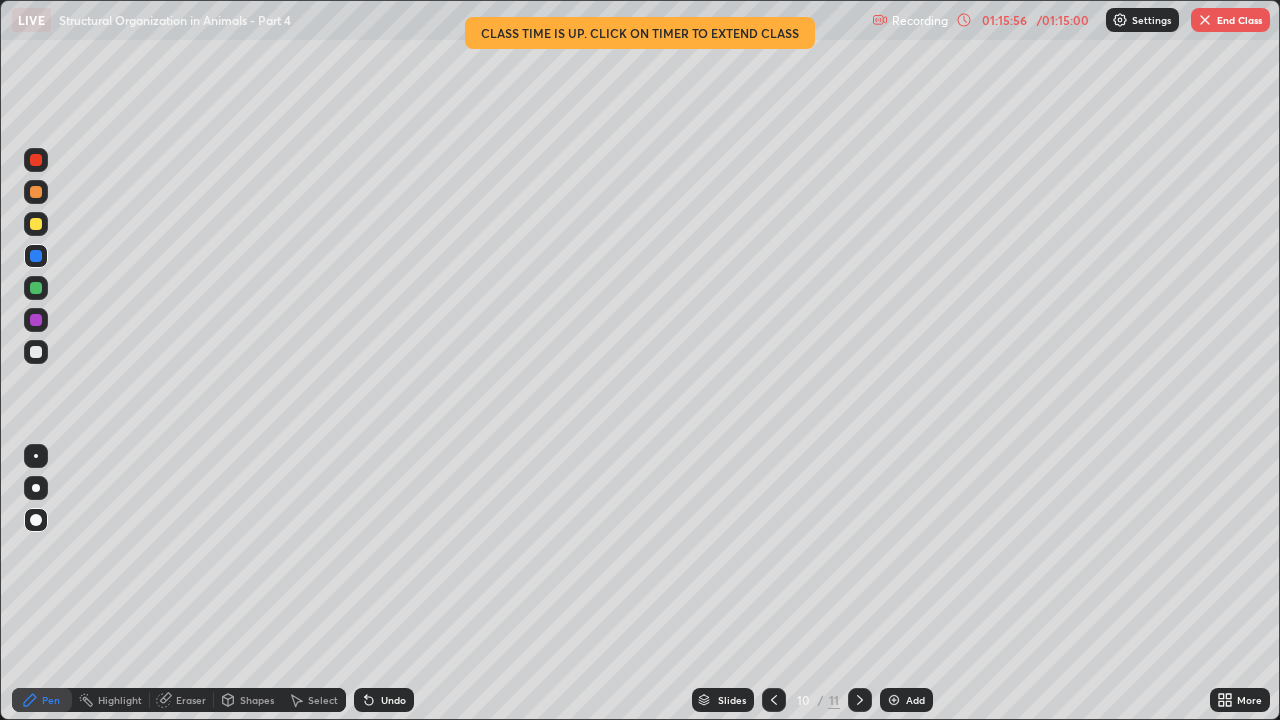 click on "End Class" at bounding box center (1230, 20) 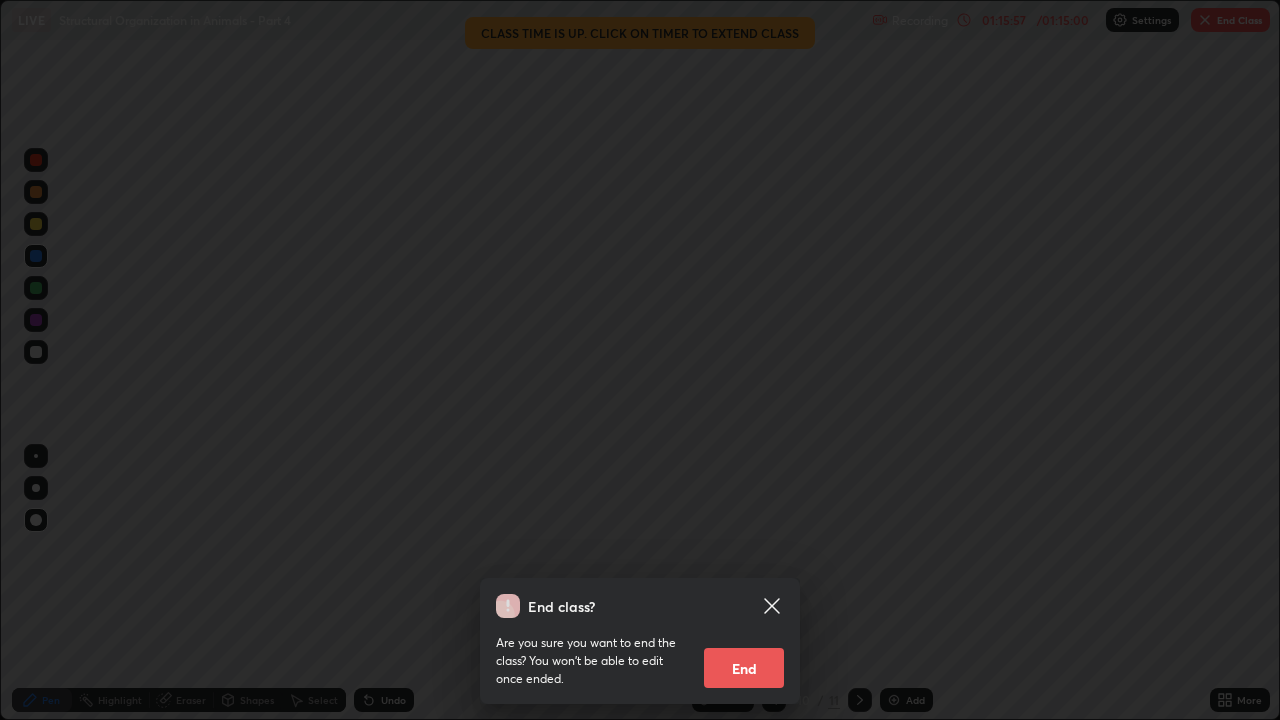 click on "End" at bounding box center [744, 668] 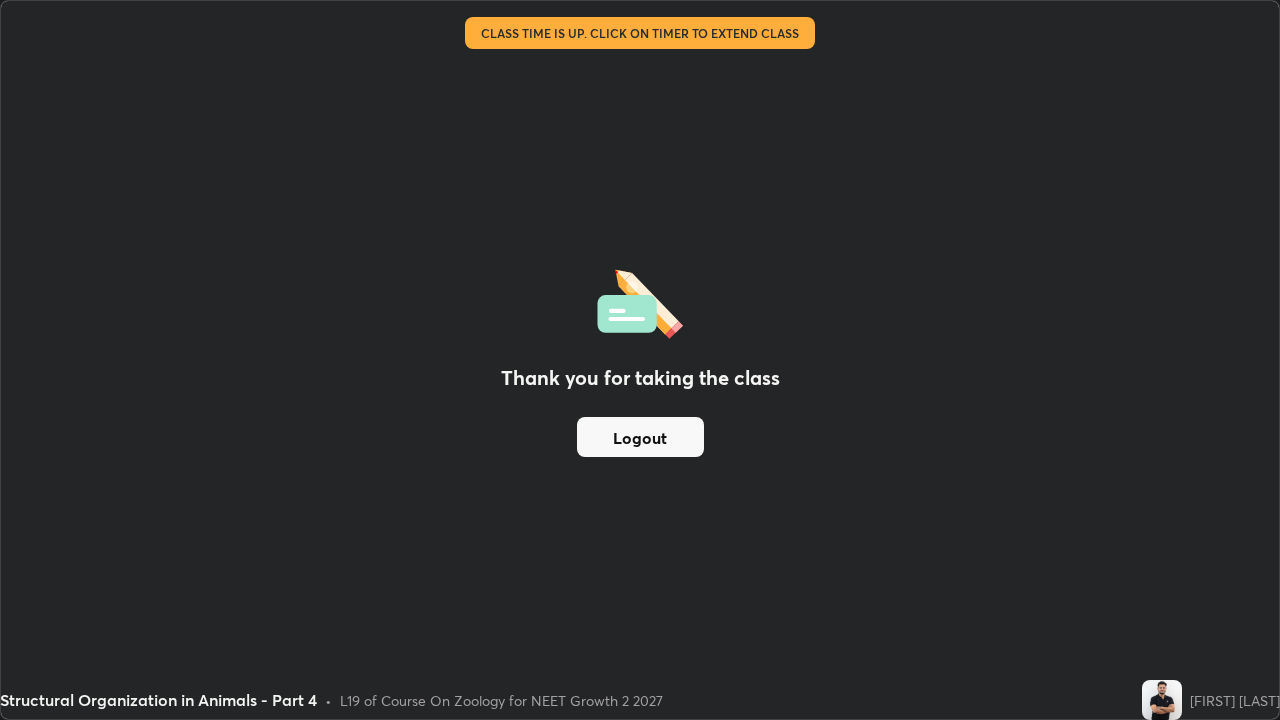 click on "Logout" at bounding box center [640, 437] 